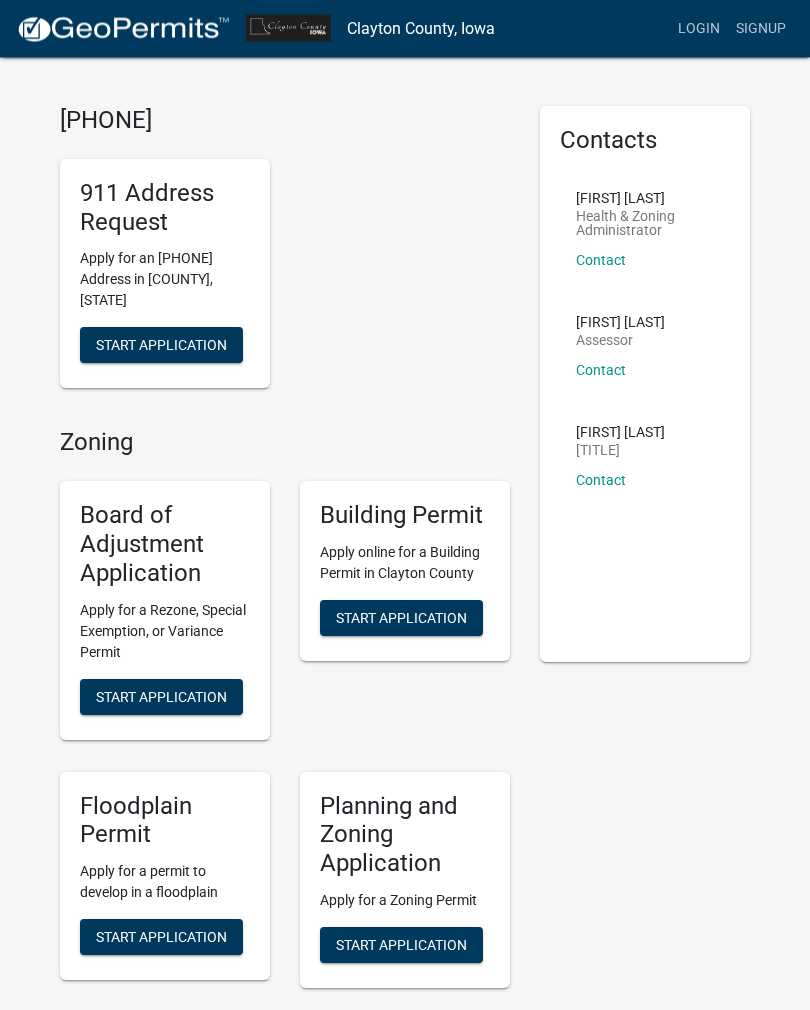 scroll, scrollTop: 0, scrollLeft: 0, axis: both 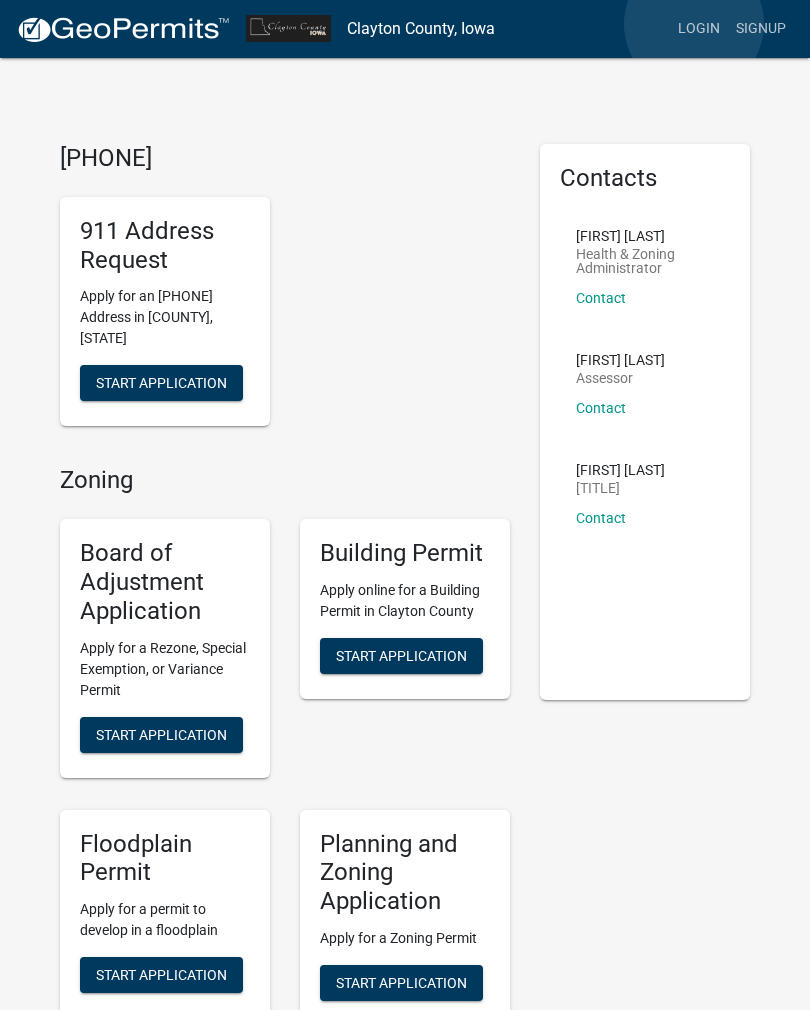 click on "Login" at bounding box center (699, 29) 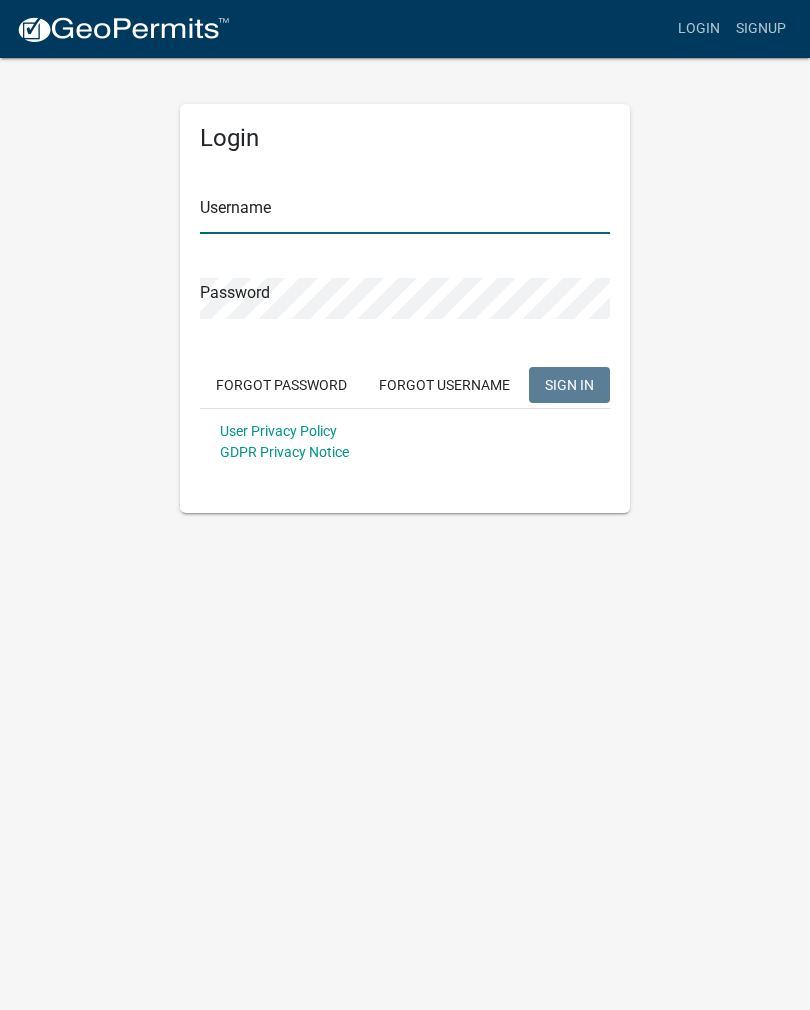 click on "Username" at bounding box center [405, 213] 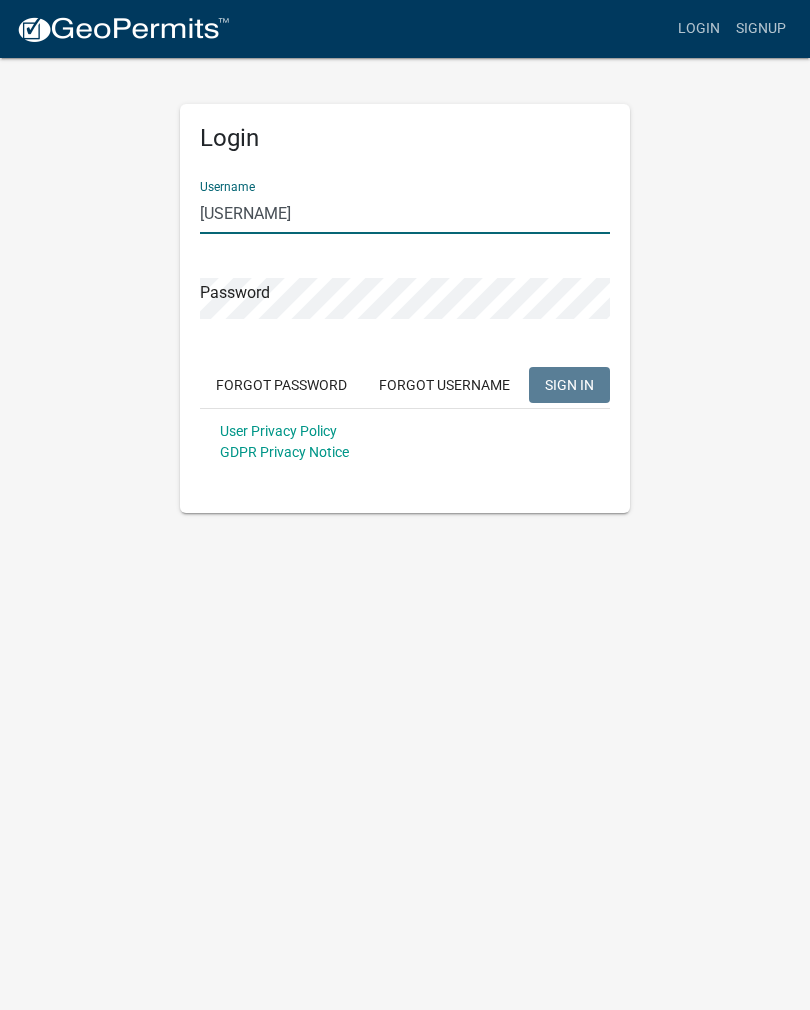 type on "[USERNAME]" 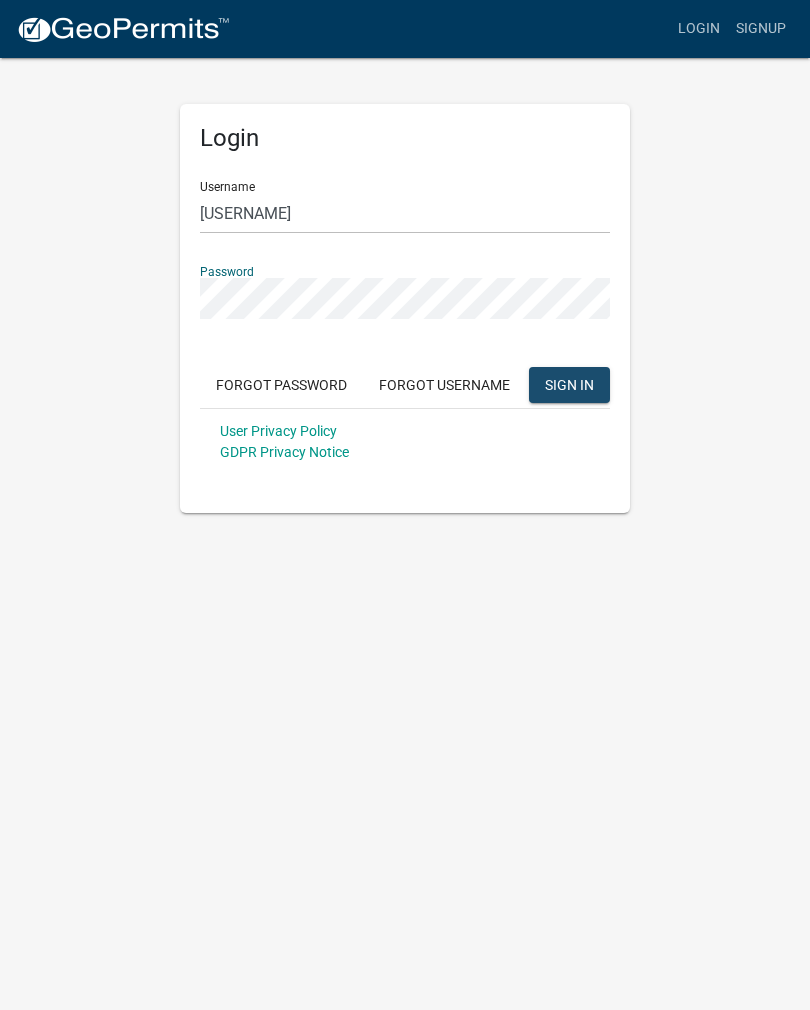 click on "SIGN IN" 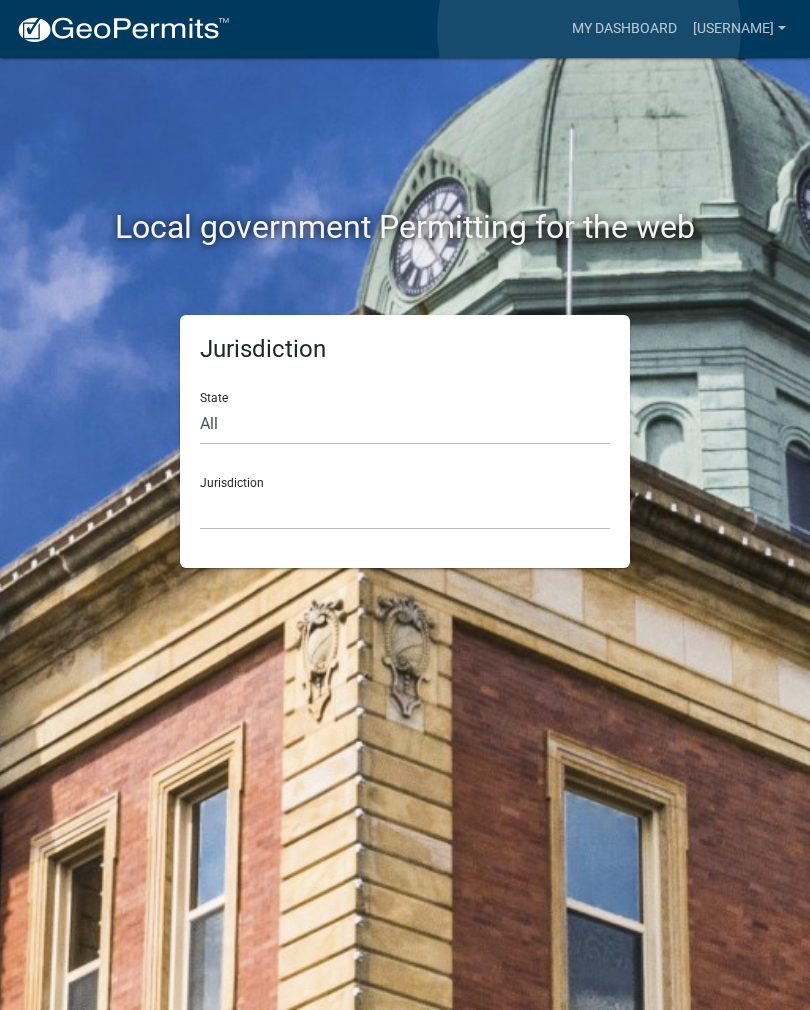click on "My Dashboard" at bounding box center (624, 29) 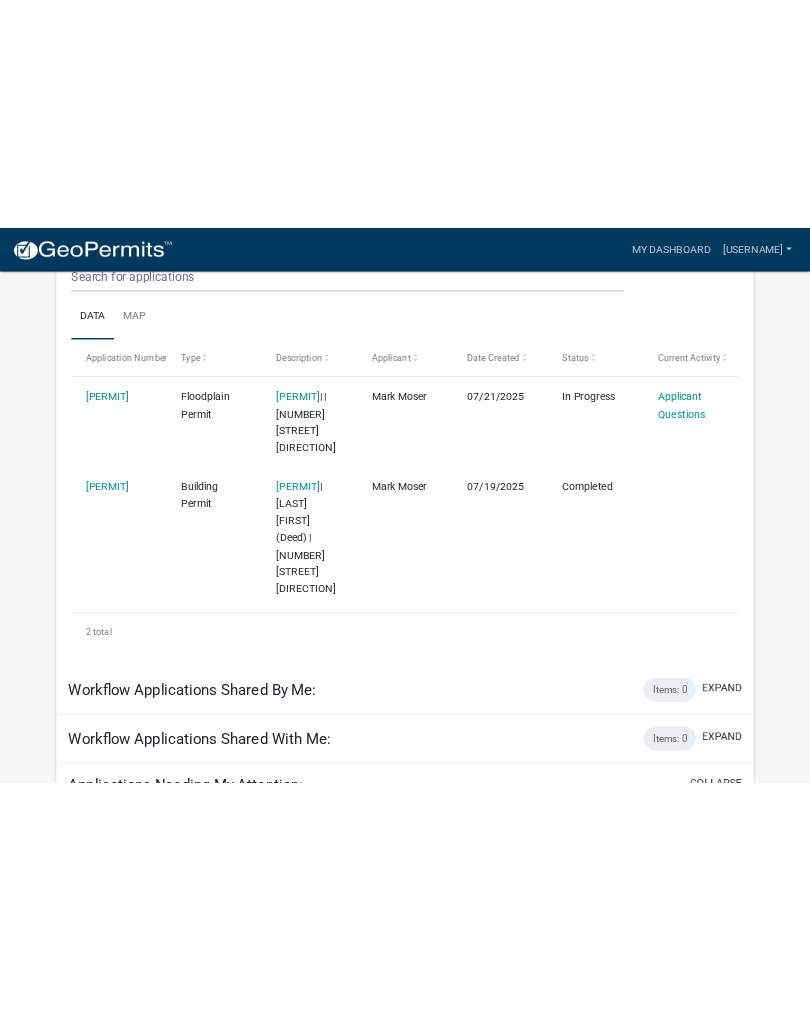 scroll, scrollTop: 0, scrollLeft: 0, axis: both 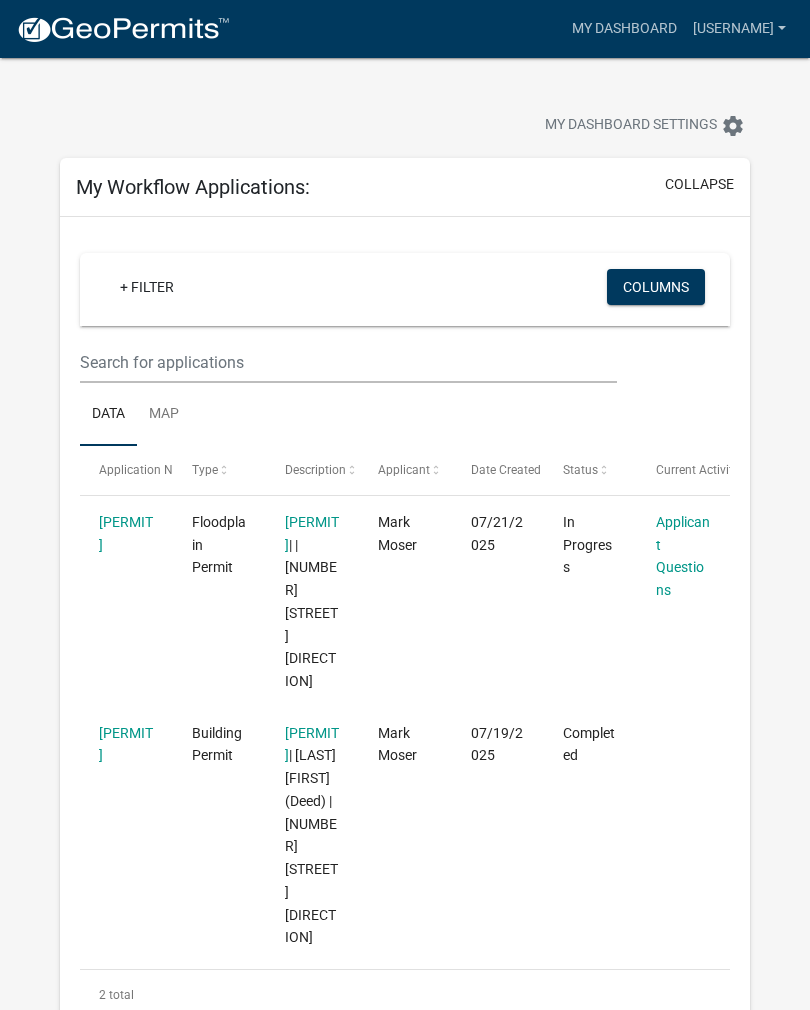 click on "Applicant Questions" 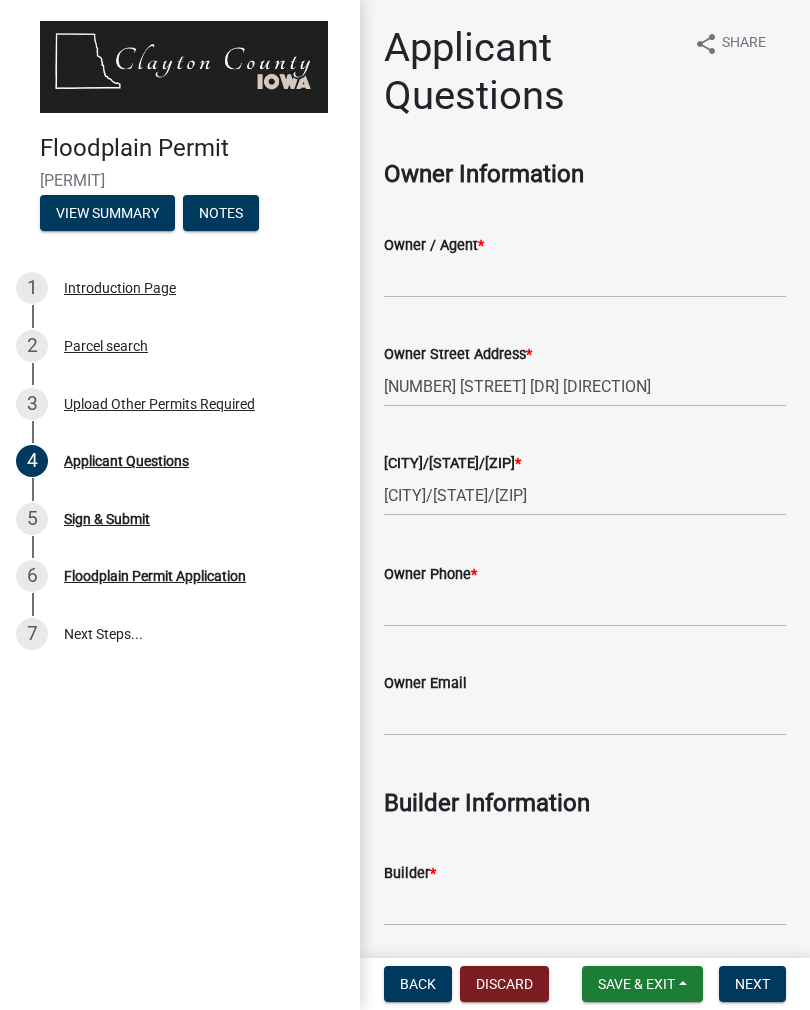click on "[COMPANY]" 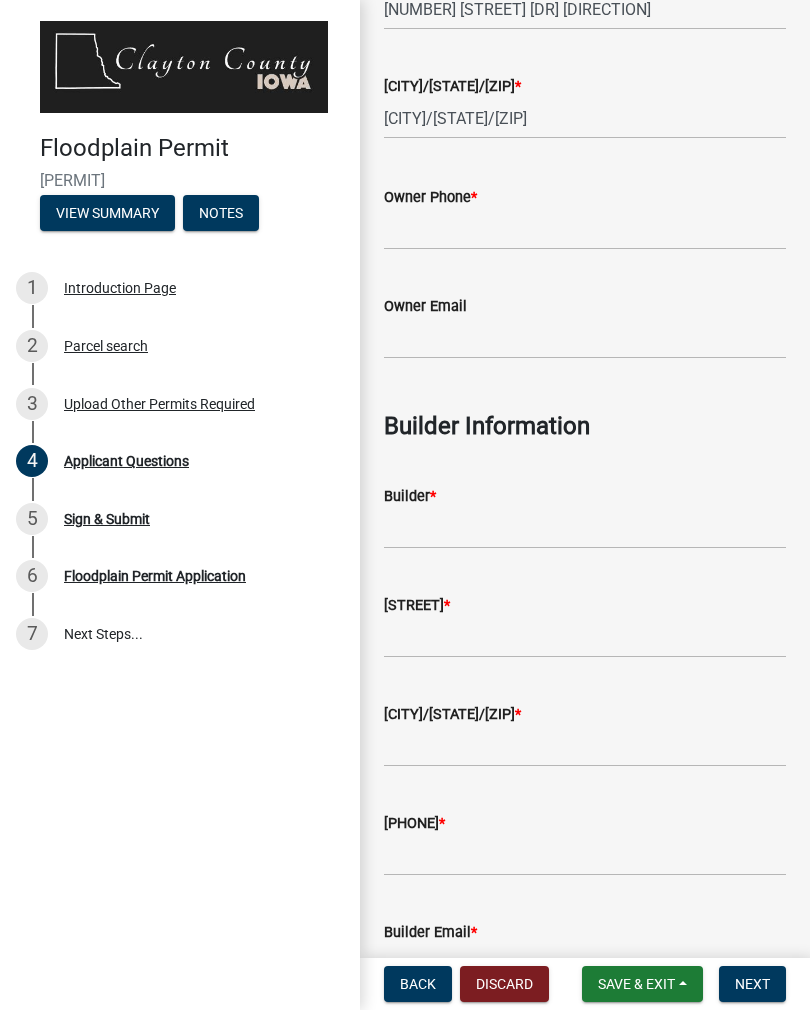 scroll, scrollTop: 387, scrollLeft: 0, axis: vertical 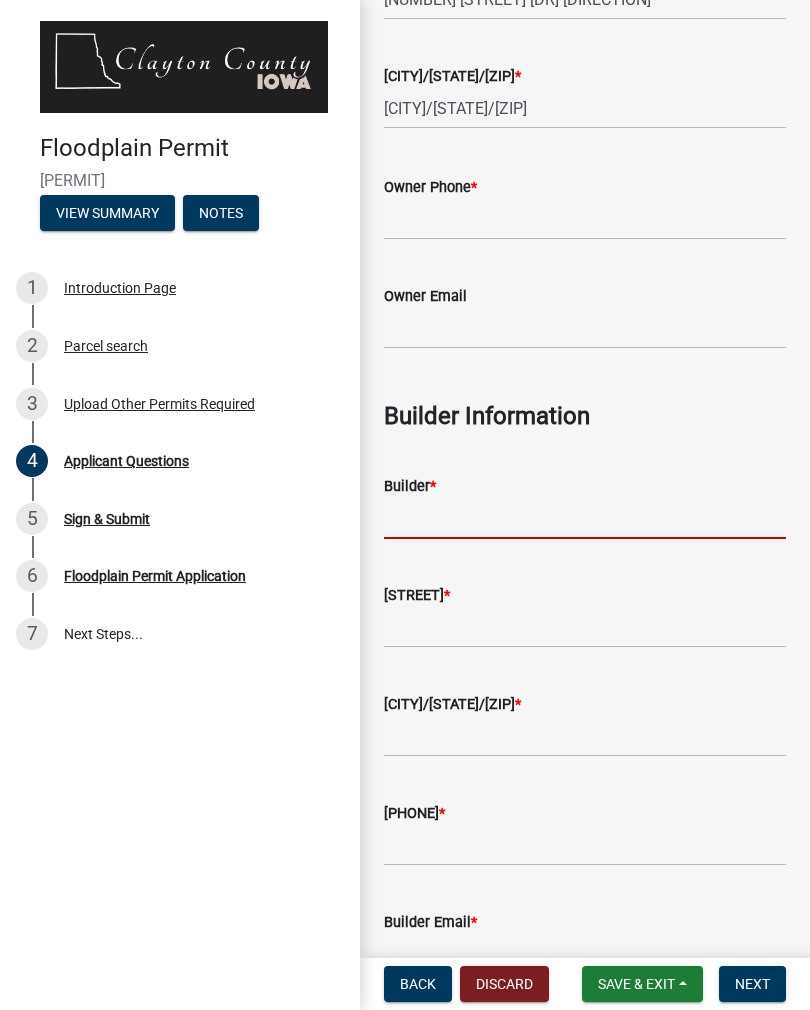 click on "[COMPANY]" at bounding box center [585, 518] 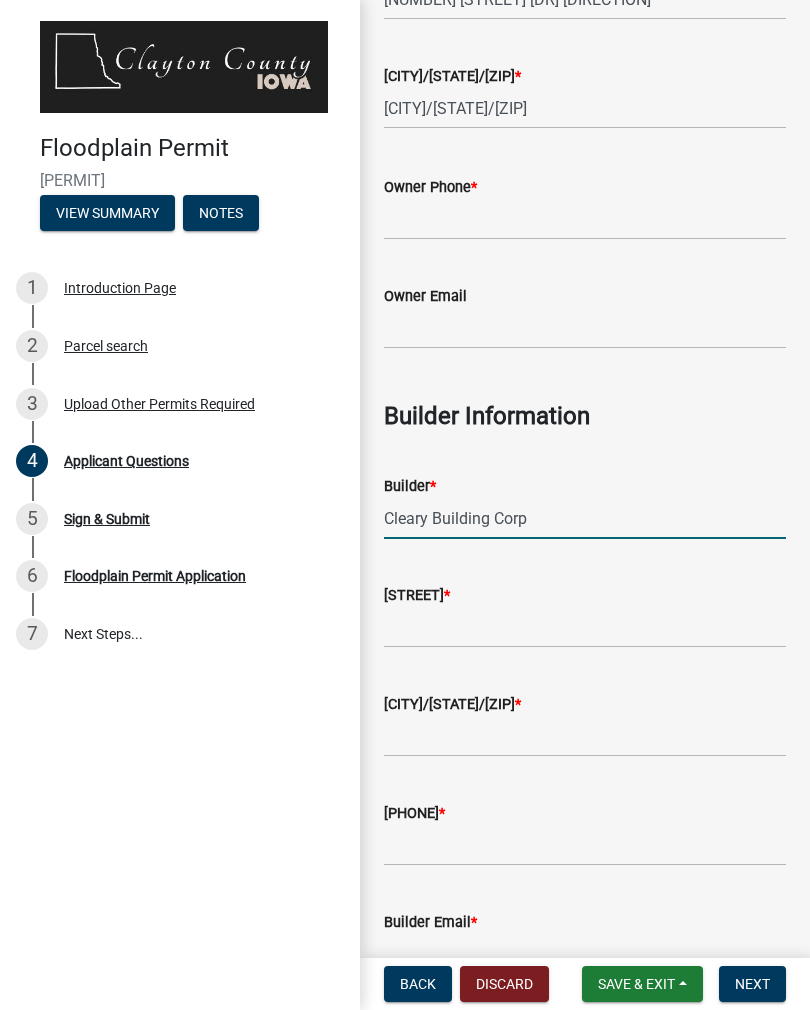 type on "Cleary Building Corp" 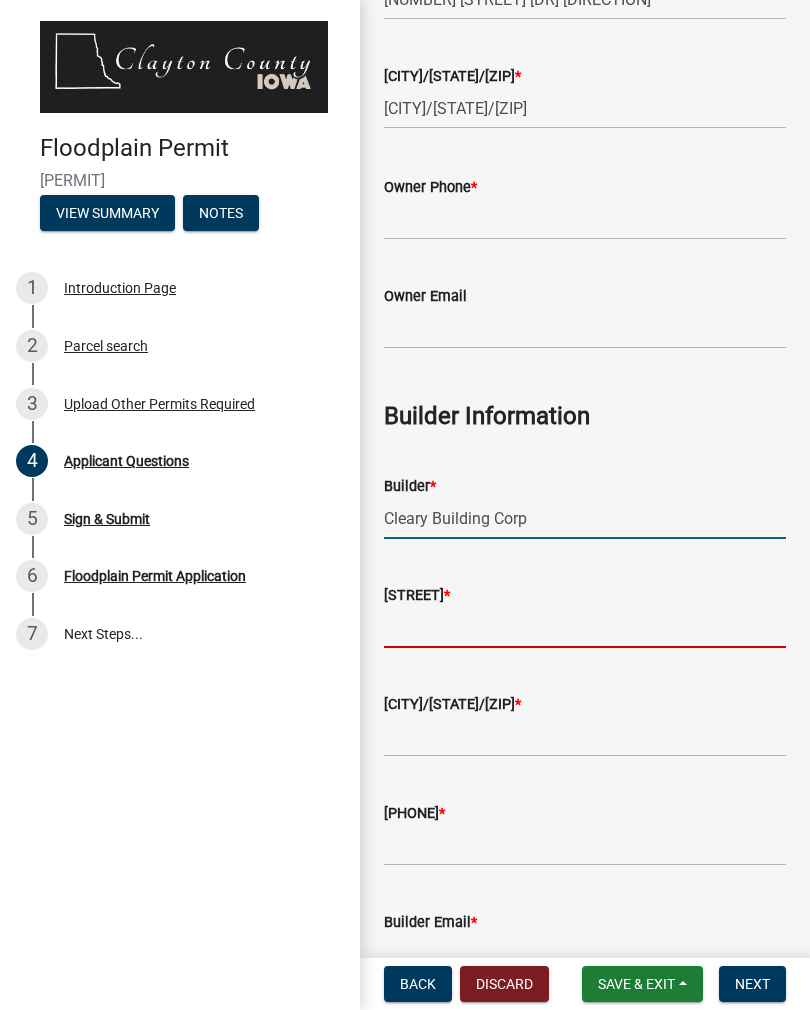 click on "Builder Street Address  *" at bounding box center (585, 627) 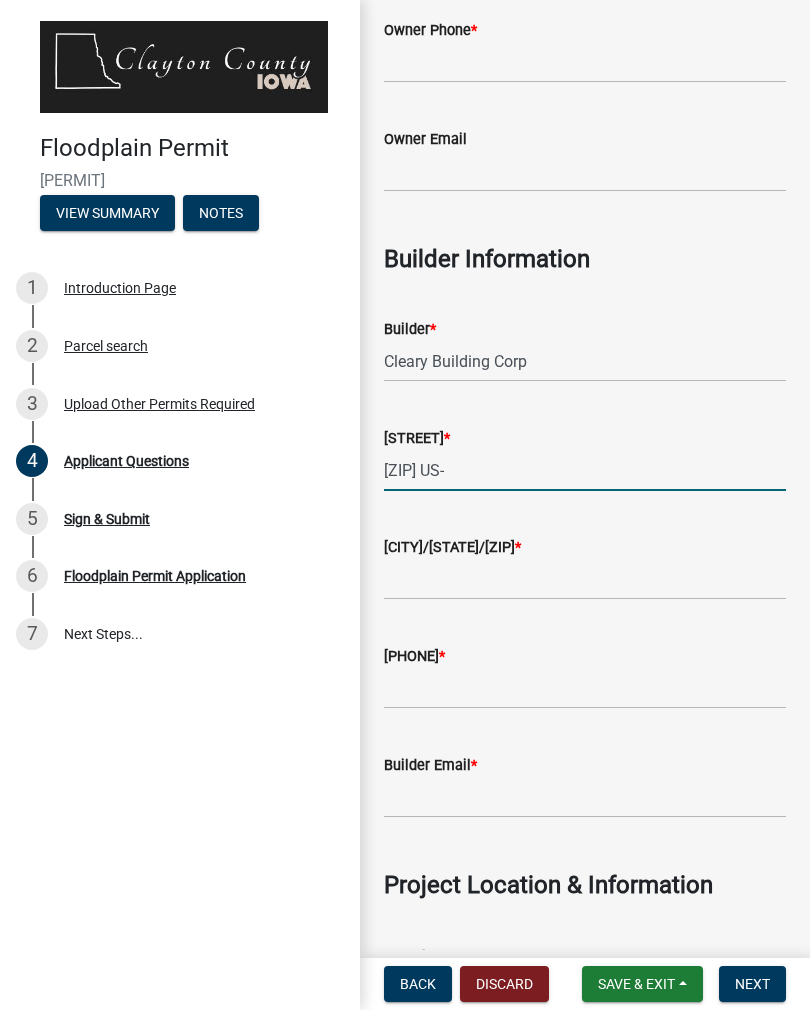 scroll, scrollTop: 560, scrollLeft: 0, axis: vertical 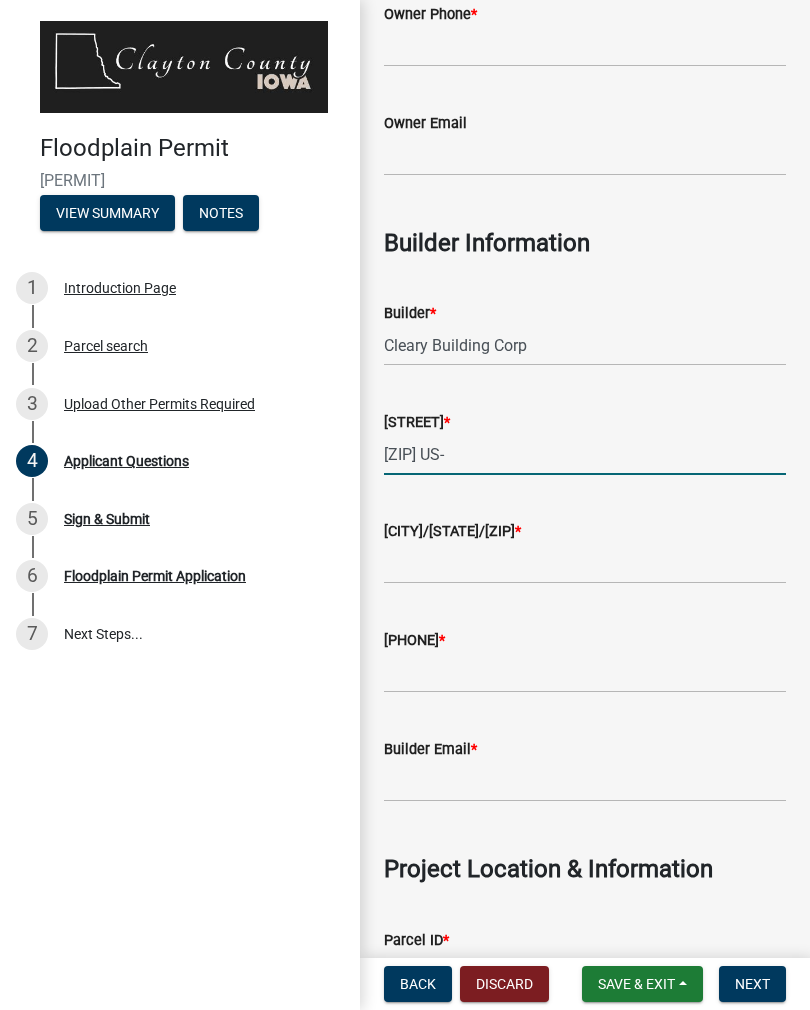 type on "[ZIP] US-" 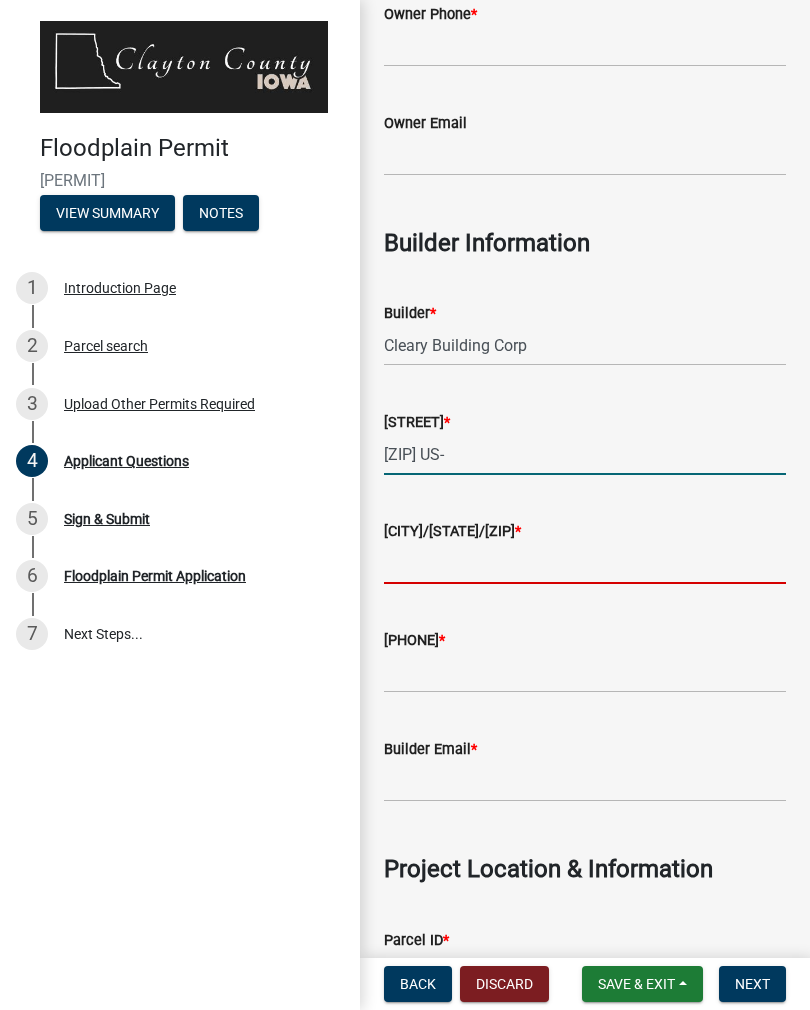 click on "[CITY]/[STATE]/[ZIP]" at bounding box center [585, 563] 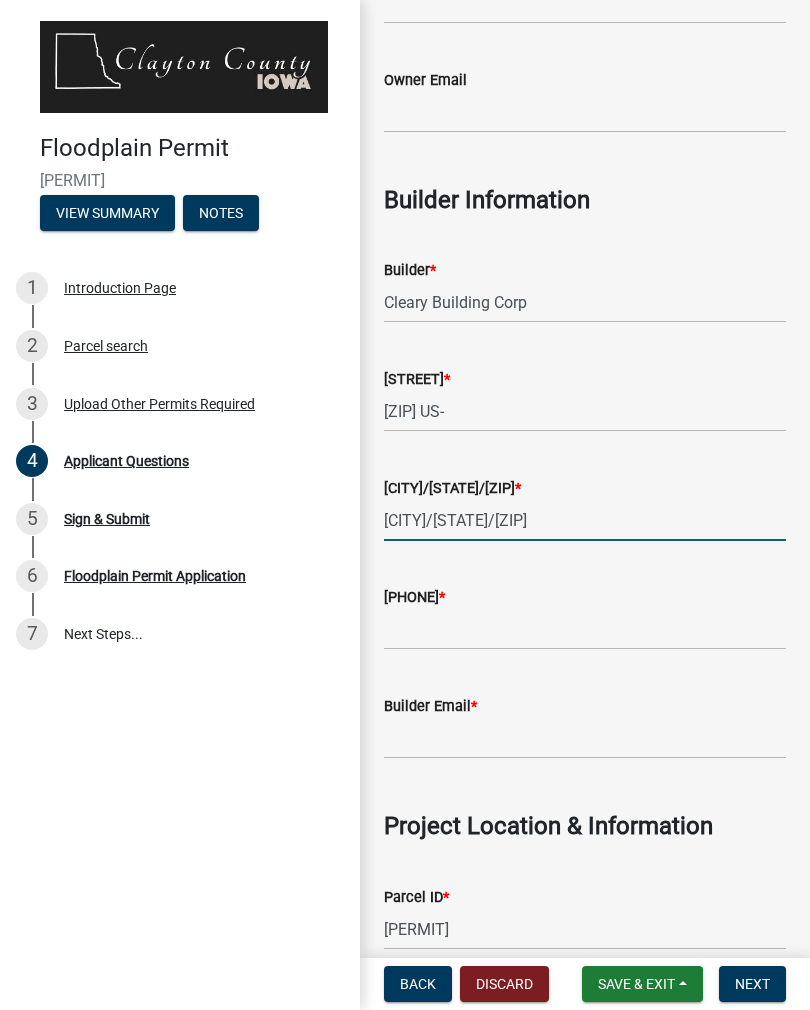 scroll, scrollTop: 604, scrollLeft: 0, axis: vertical 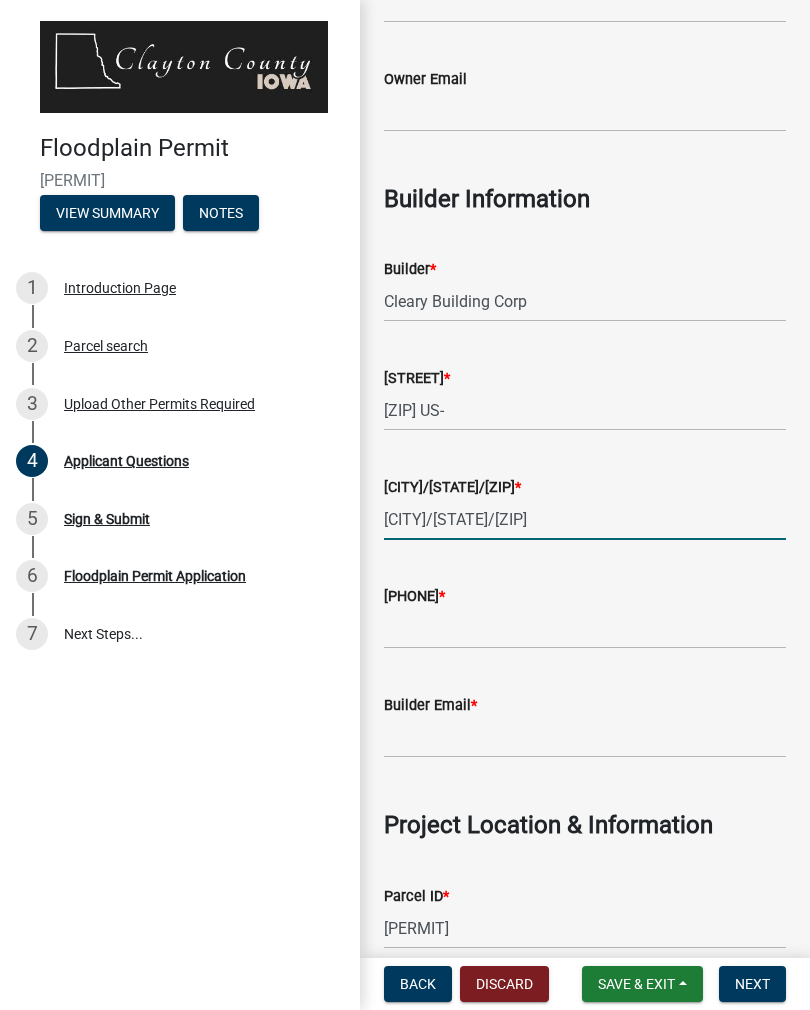 type on "[CITY]/[STATE]/[ZIP]" 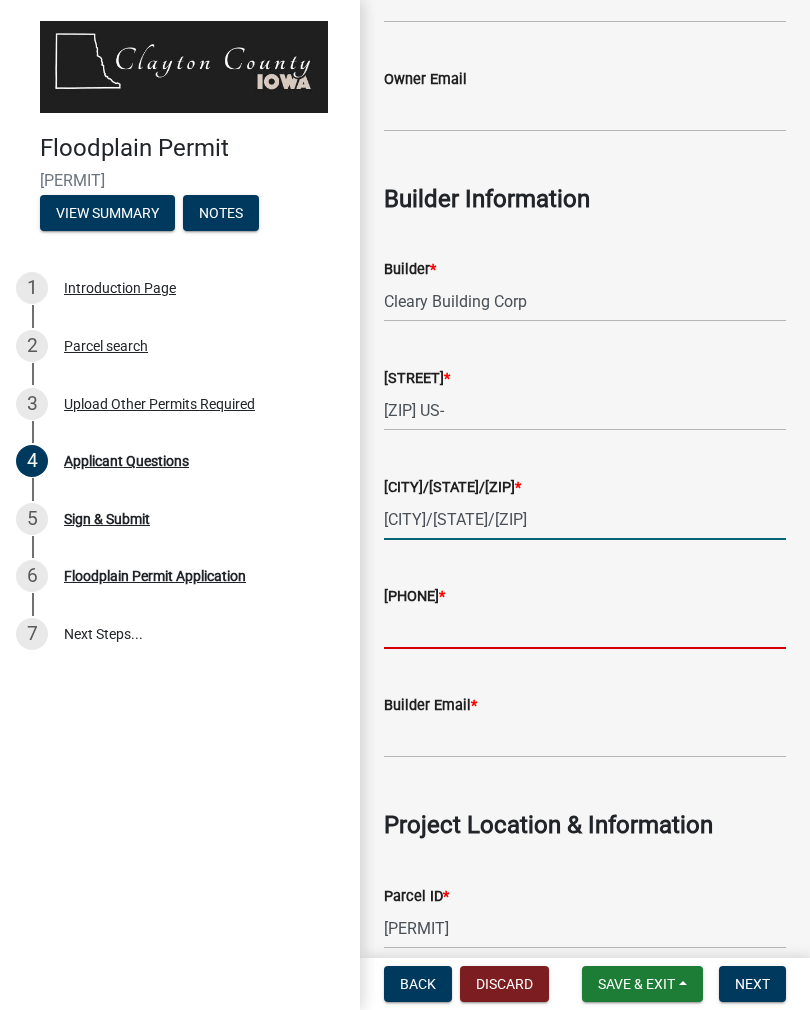 click on "[PHONE]" at bounding box center [585, 628] 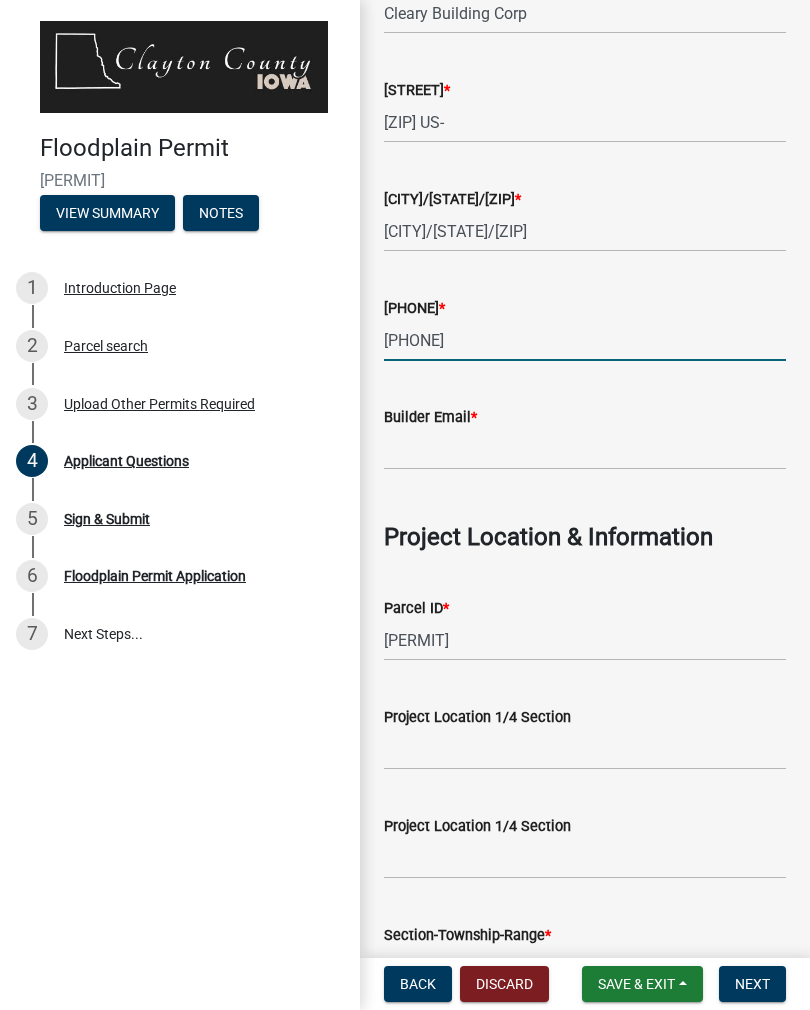 scroll, scrollTop: 888, scrollLeft: 0, axis: vertical 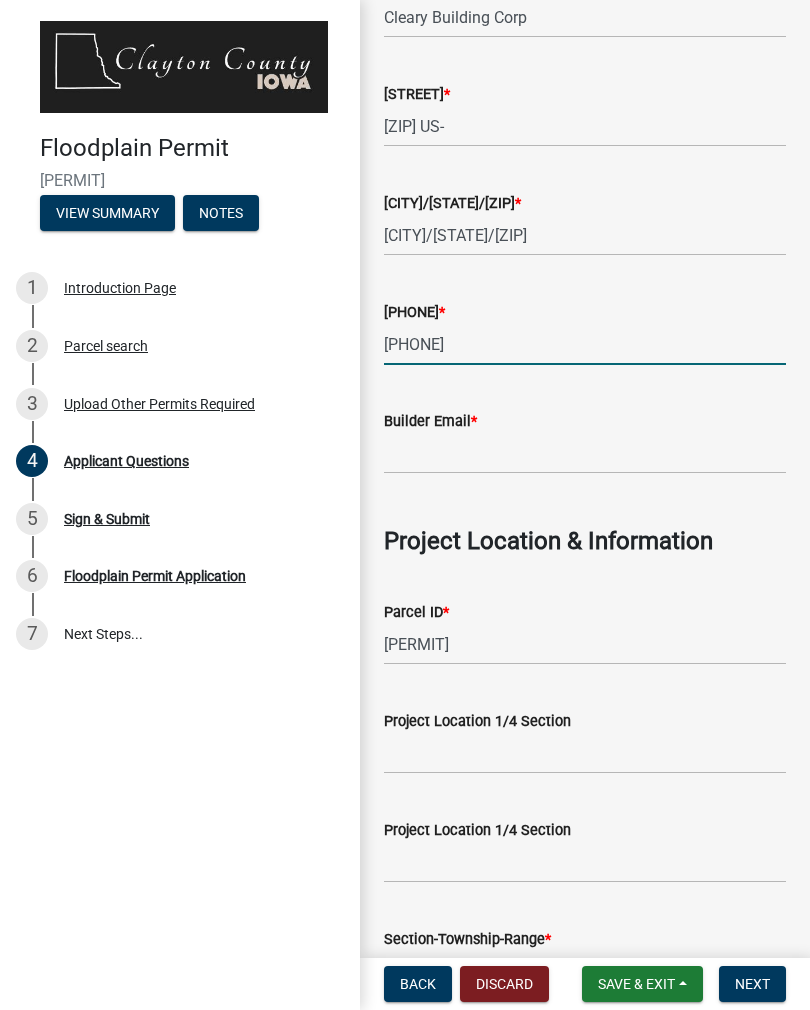 type on "[PHONE]" 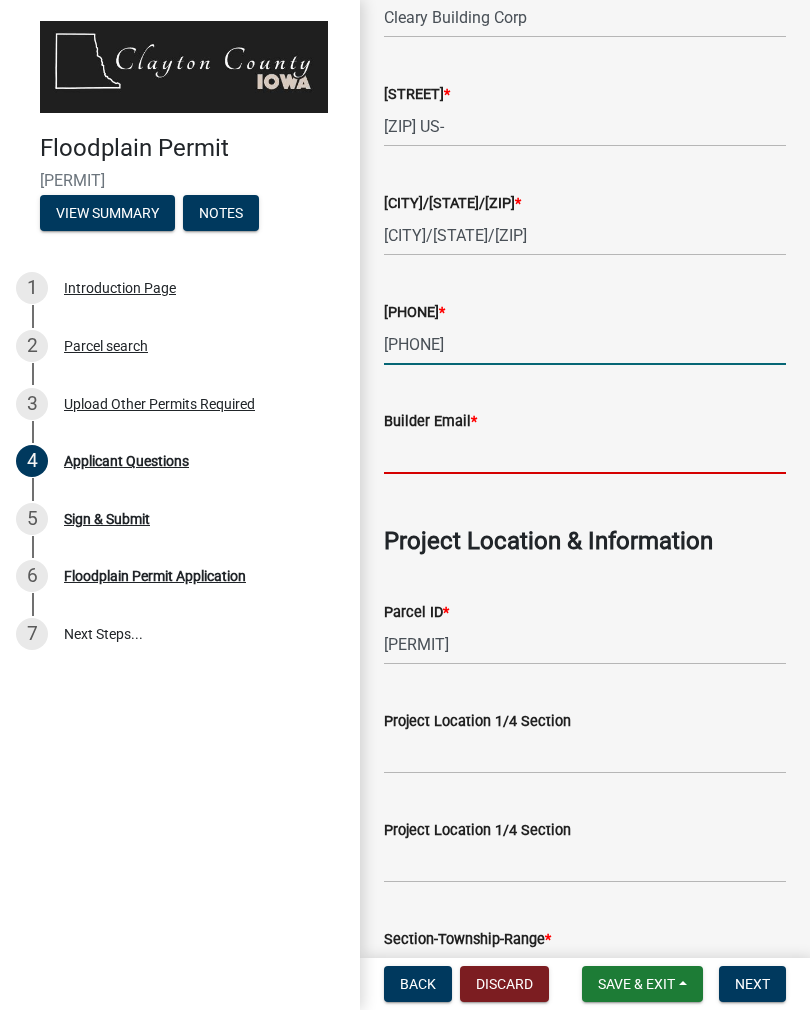 click on "Builder Email  *" at bounding box center (585, 453) 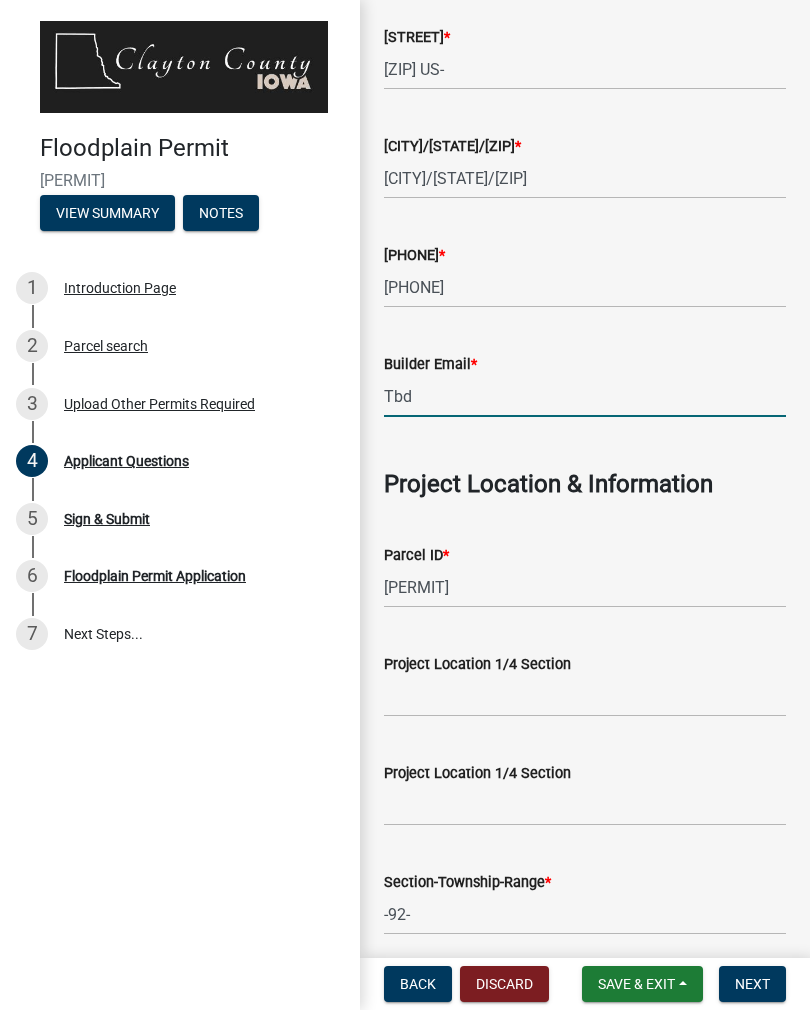 scroll, scrollTop: 942, scrollLeft: 0, axis: vertical 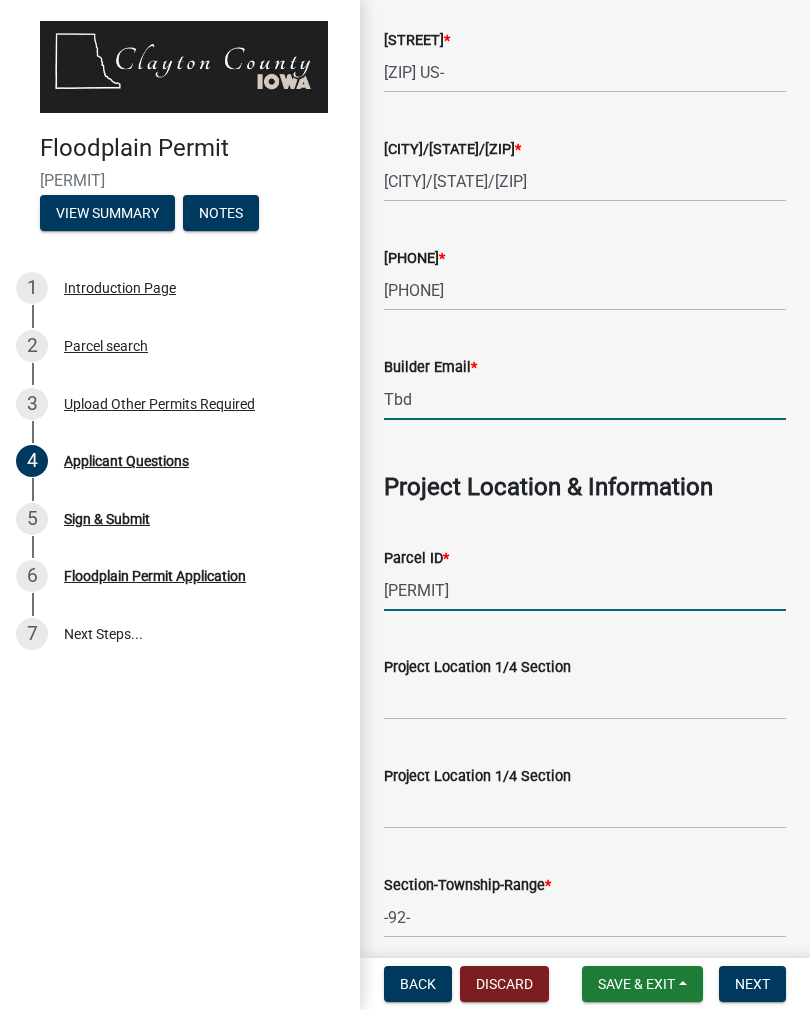 click on "[PERMIT]" at bounding box center (585, 590) 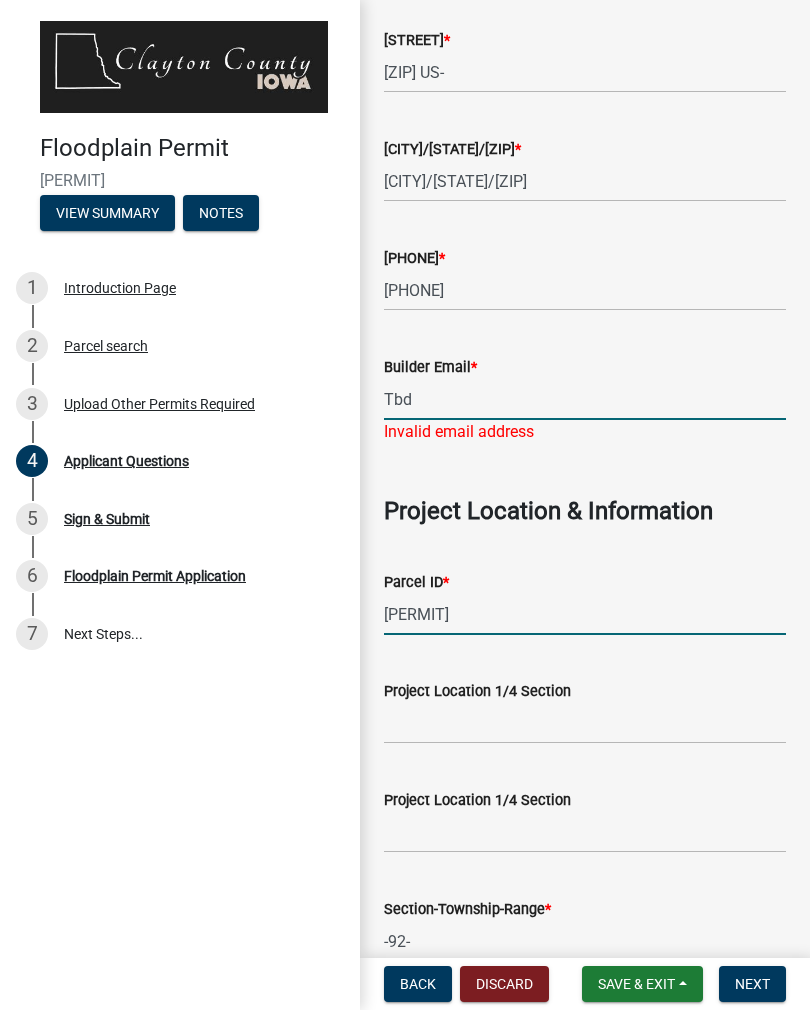 click on "Tbd" at bounding box center (585, 399) 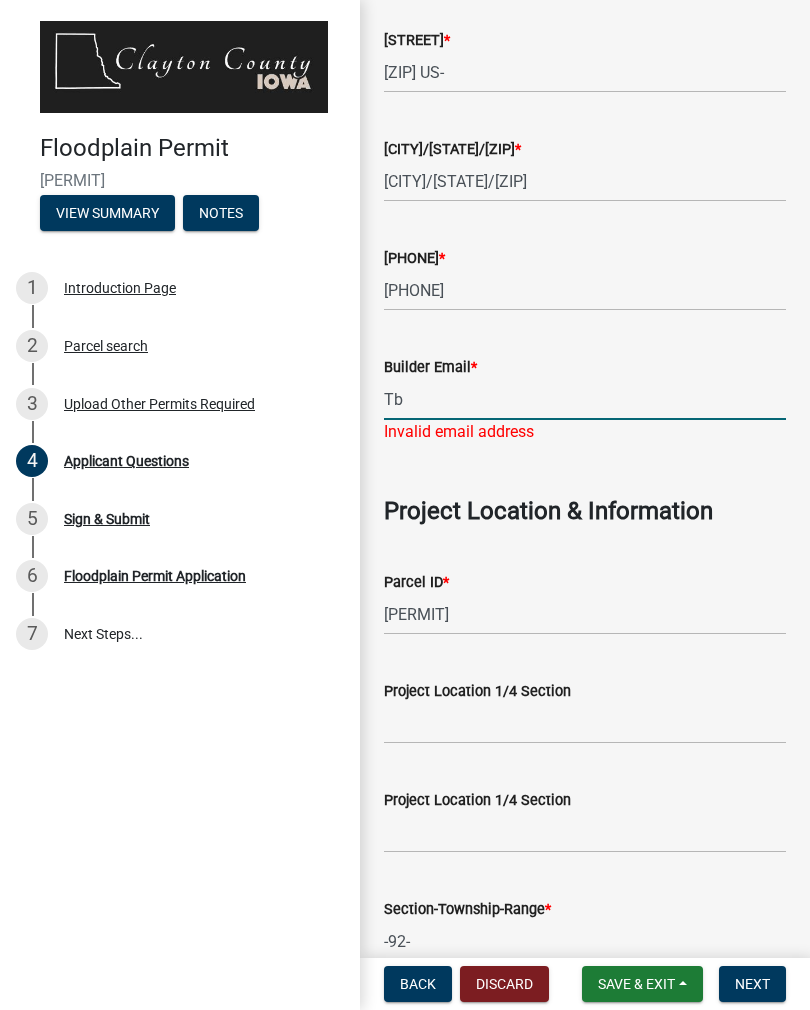 type on "T" 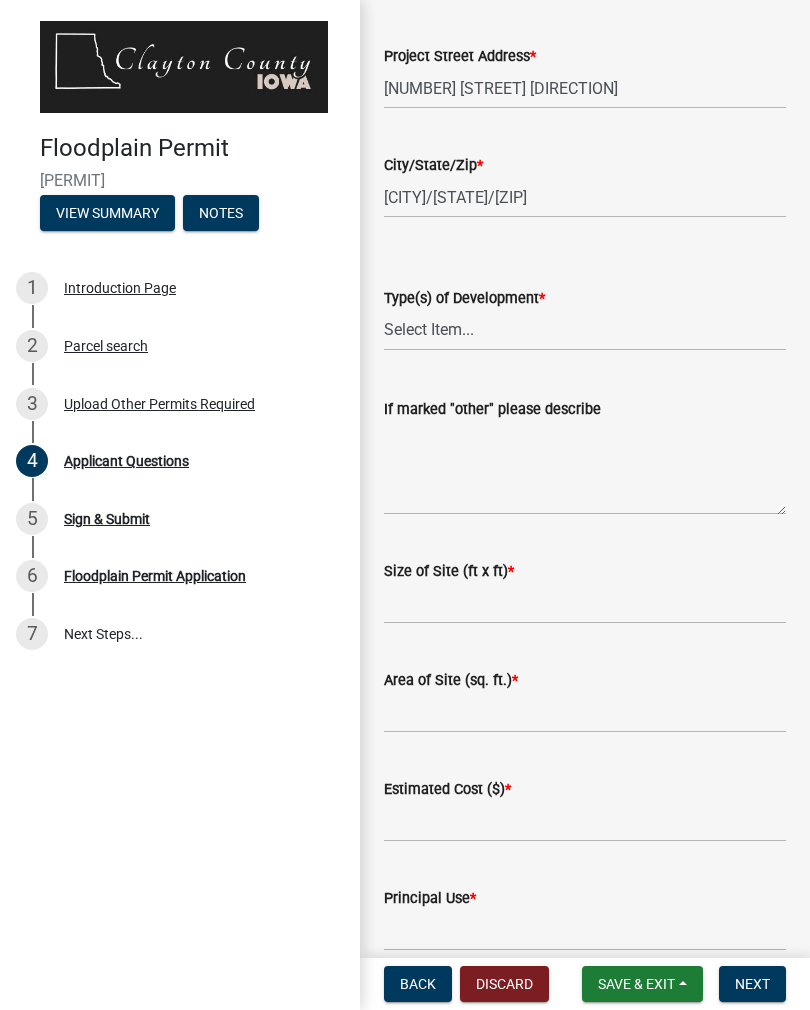 scroll, scrollTop: 2233, scrollLeft: 0, axis: vertical 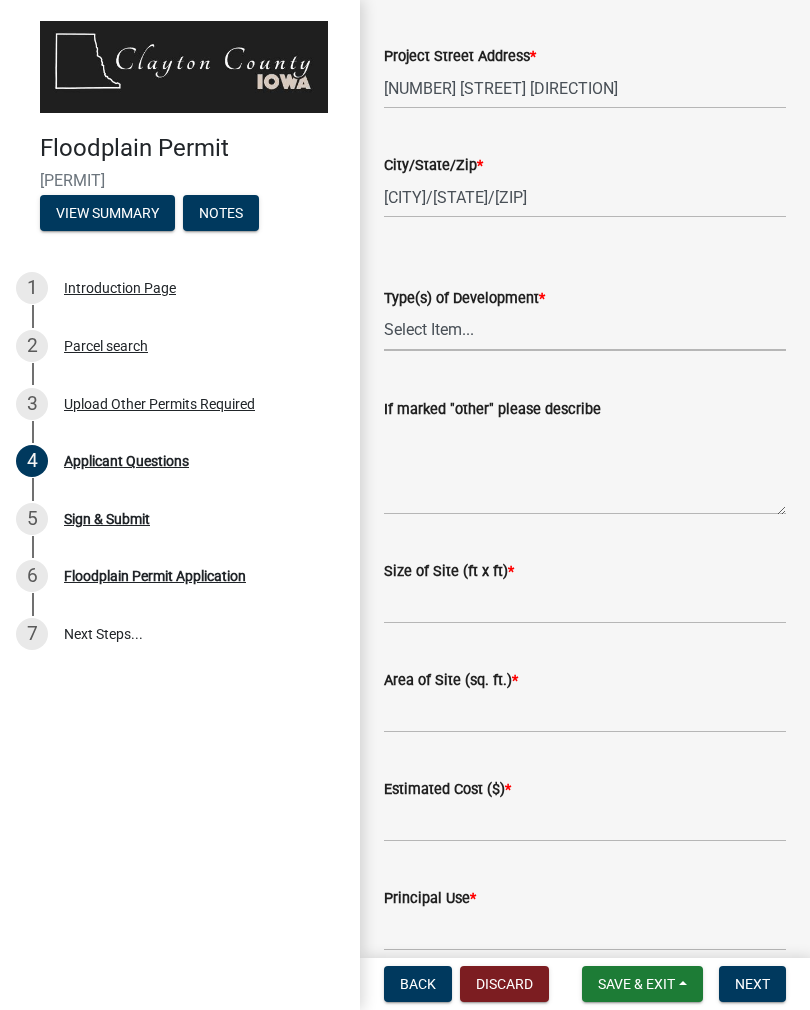 click on "[SIZE] [SIZE] [TYPE] [TYPE] [TYPE] [TYPE] [TYPE] [TYPE] [TYPE]" at bounding box center (585, 330) 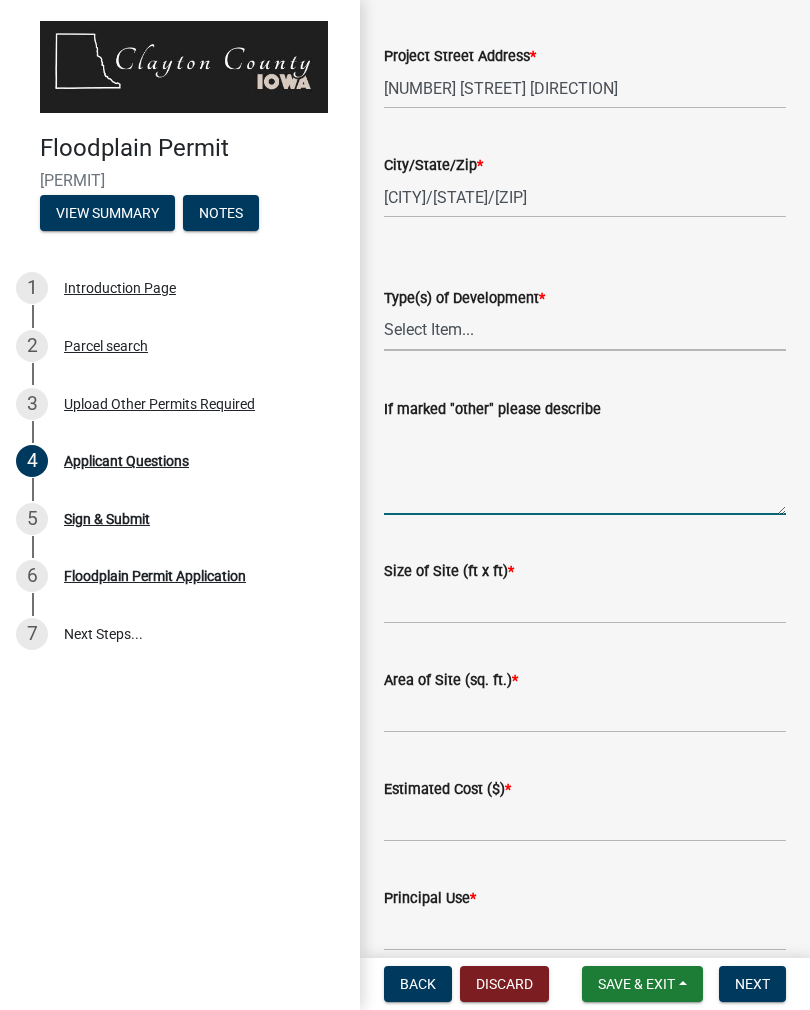 click on "If marked "other" please describe" at bounding box center (585, 468) 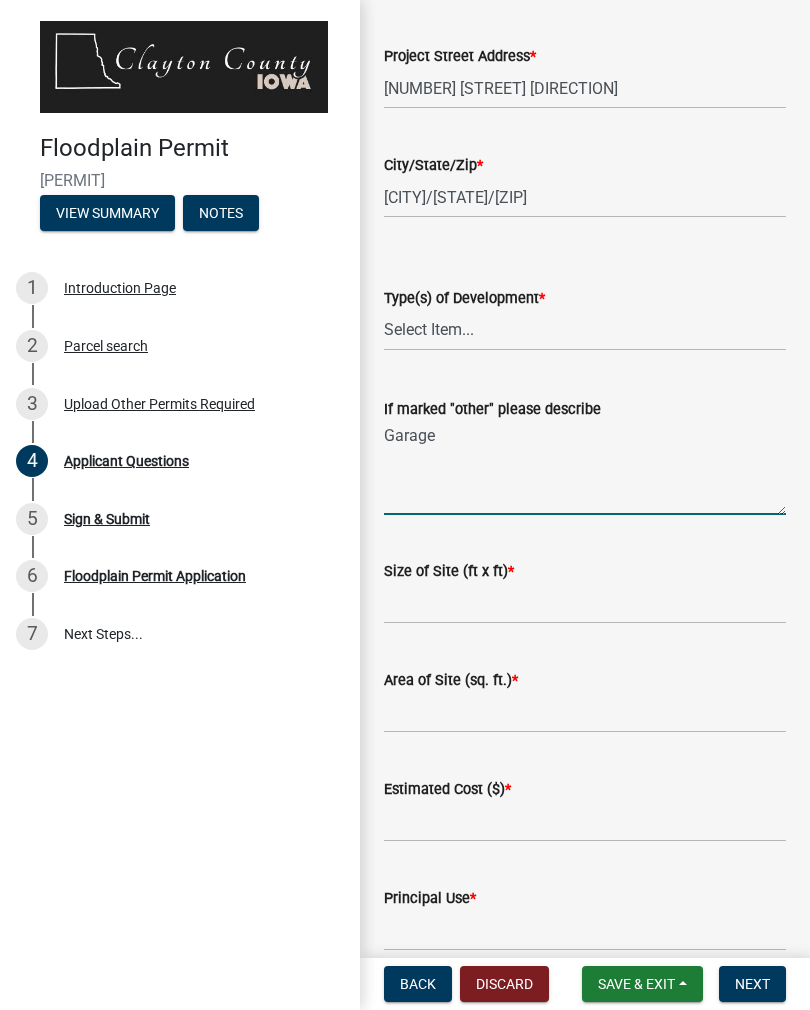 type on "Garage" 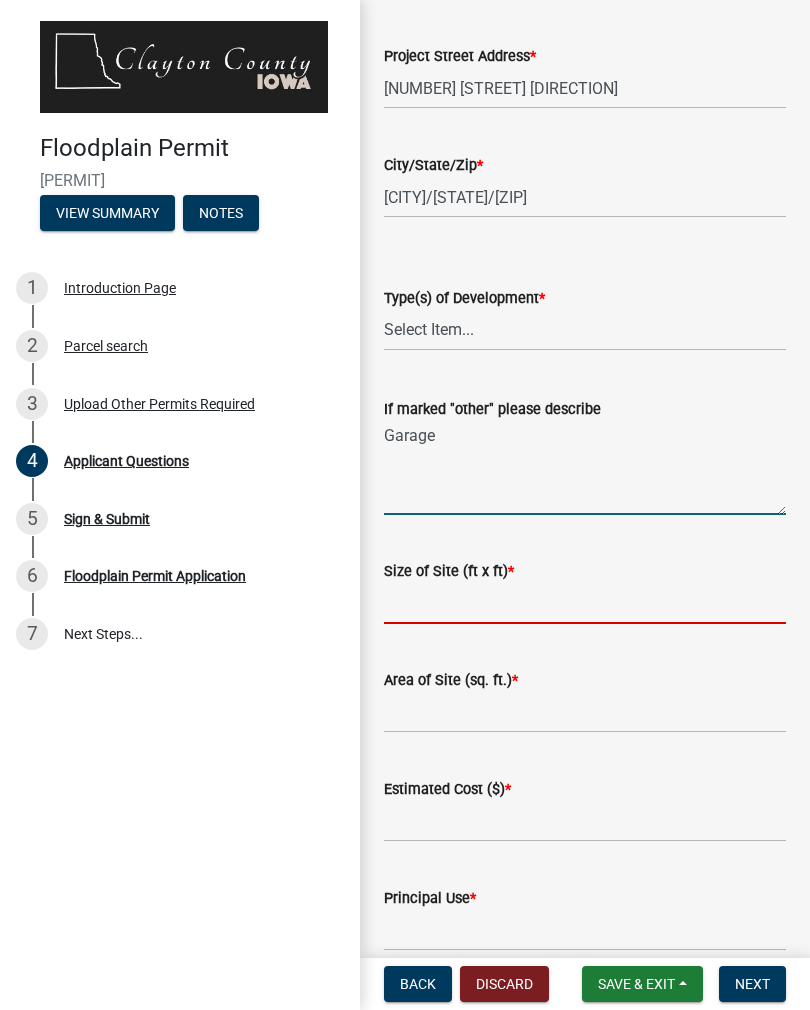 click on "Size of Site (ft x ft)  *" at bounding box center [585, 603] 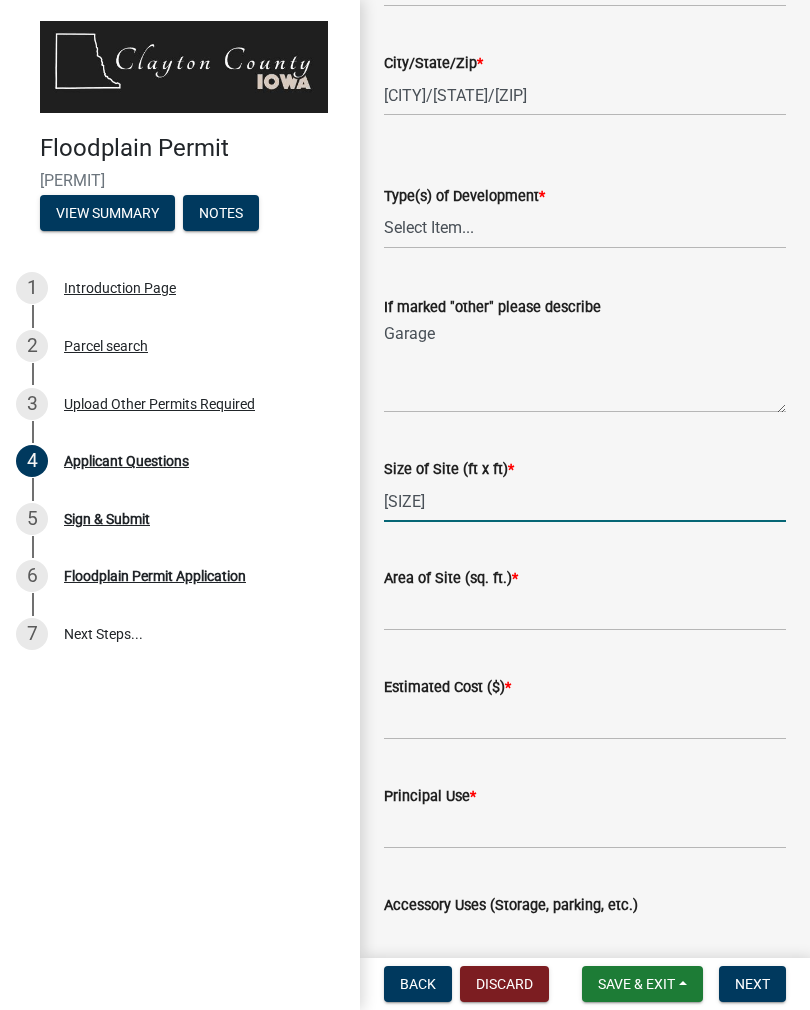 scroll, scrollTop: 2336, scrollLeft: 0, axis: vertical 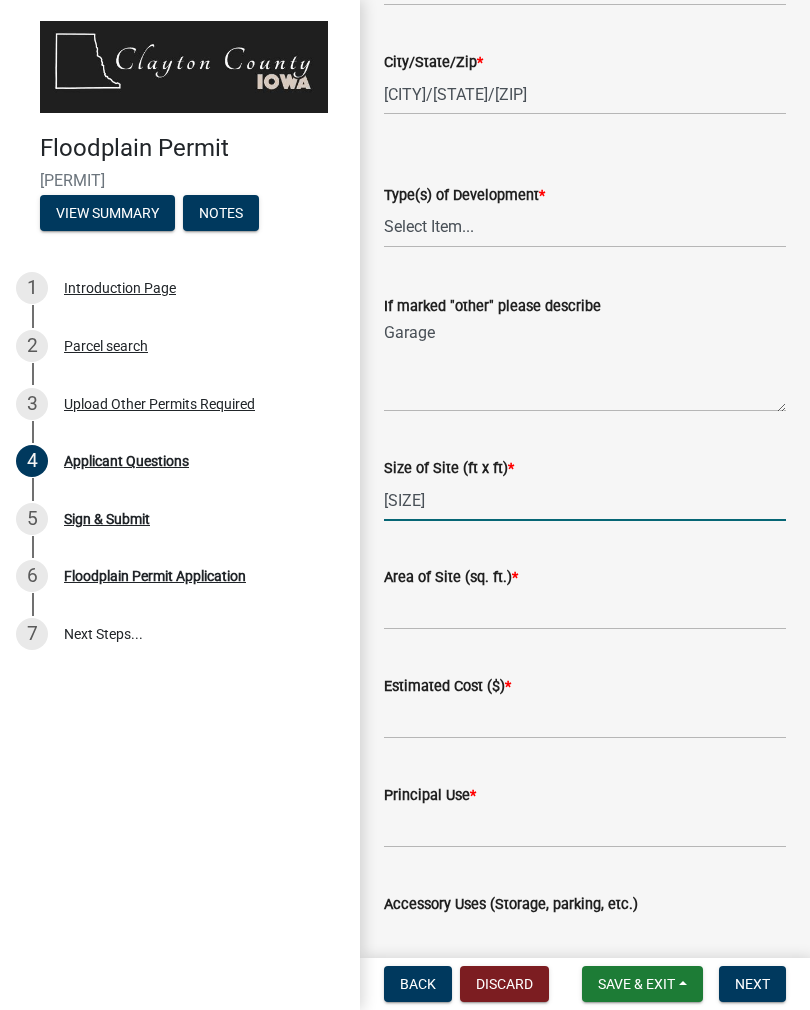 type on "[SIZE]" 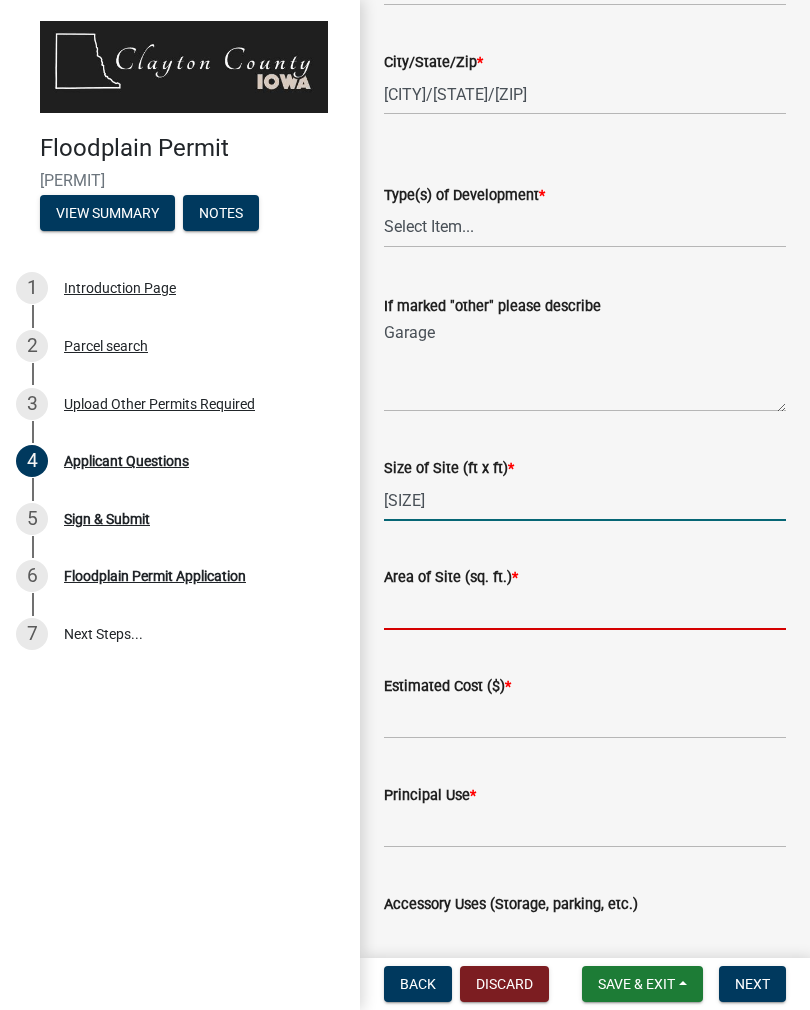 click on "Area of Site (sq. ft.)  *" at bounding box center (585, 609) 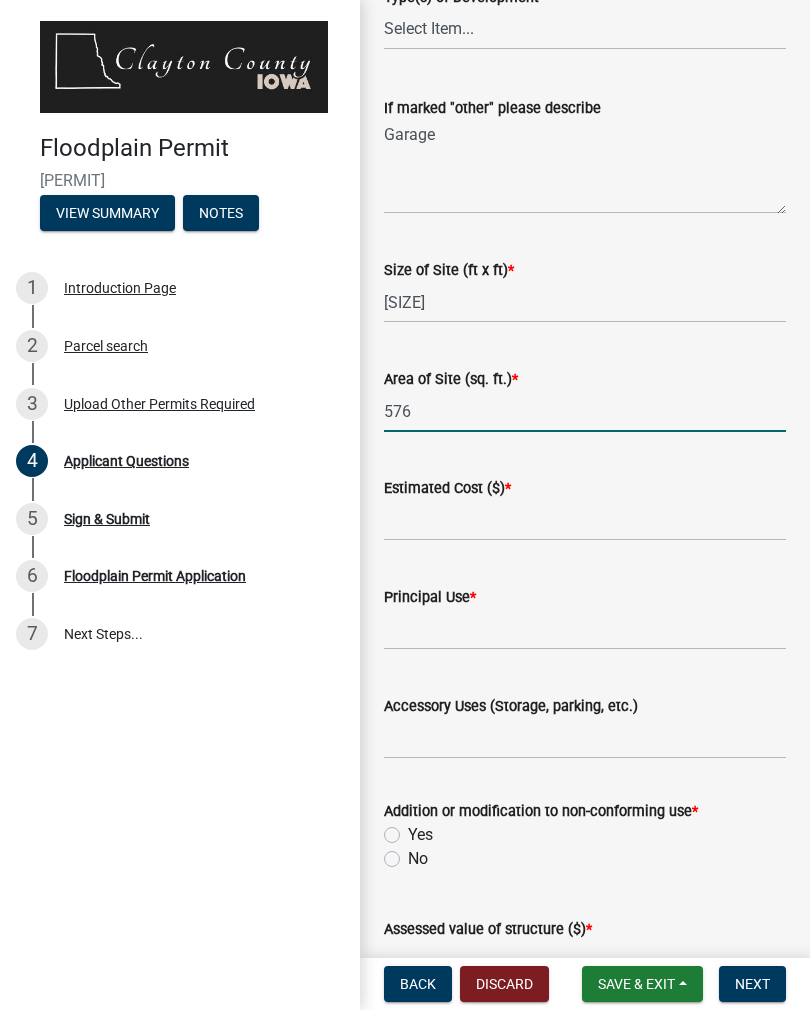 scroll, scrollTop: 2538, scrollLeft: 0, axis: vertical 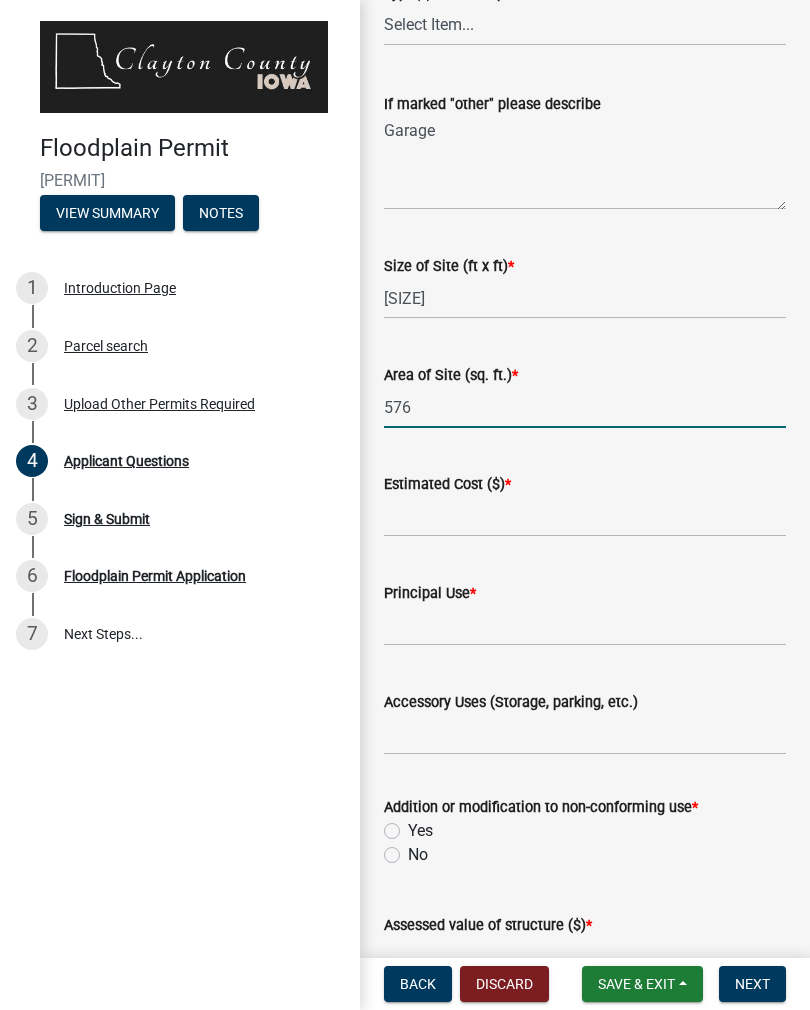 type on "576" 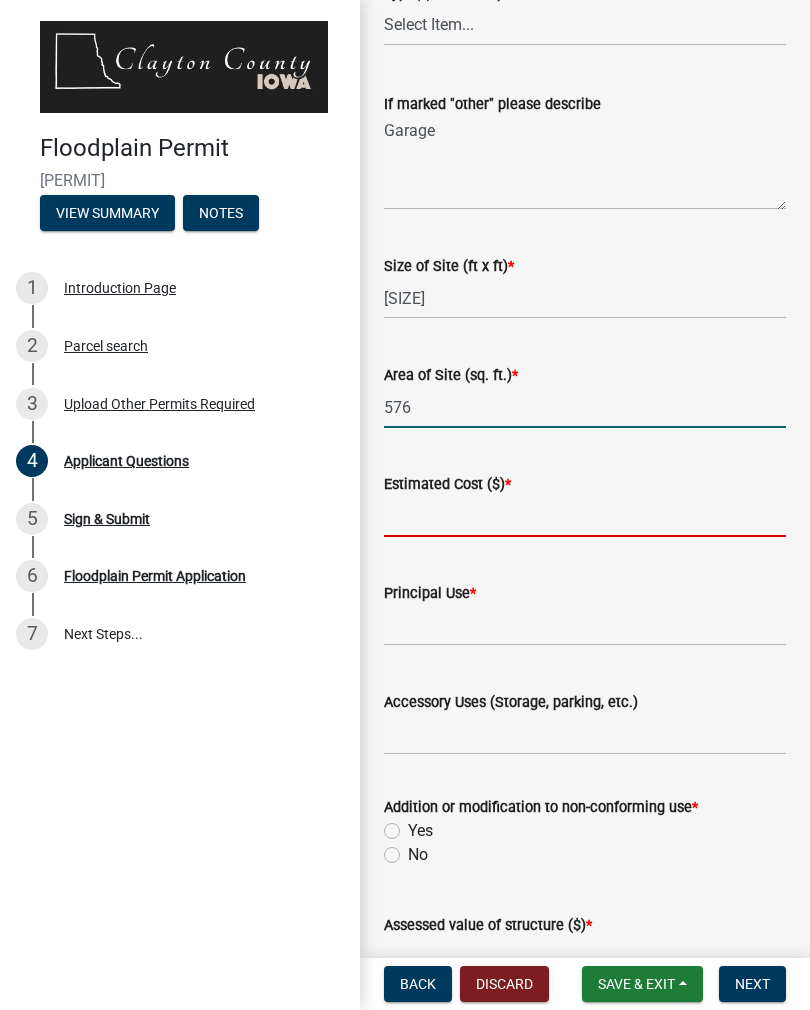 click on "Estimated Cost ($)  *" at bounding box center [585, 516] 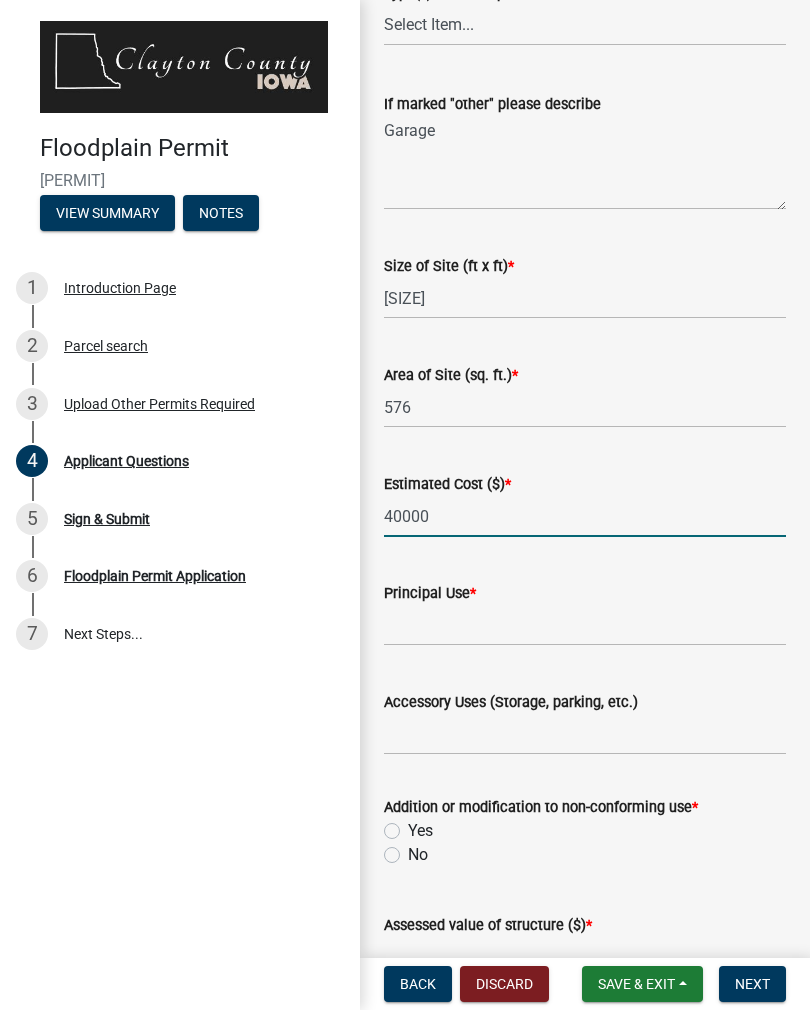 type on "40000" 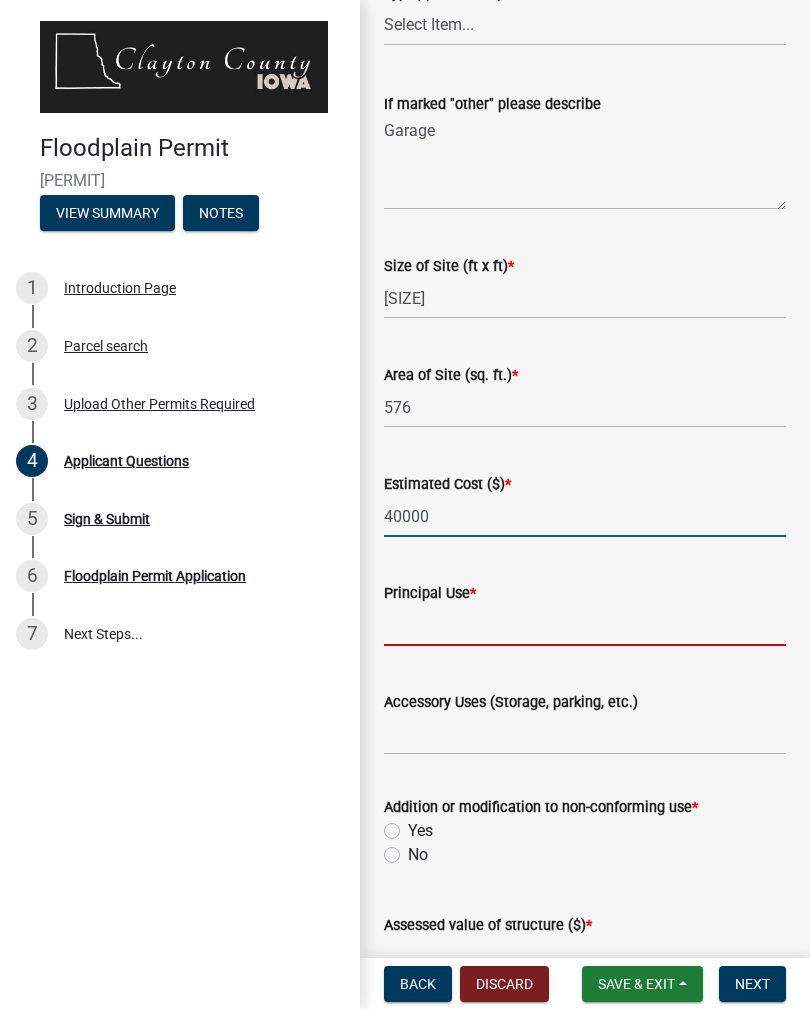 click on "Principal Use  *" at bounding box center [585, 625] 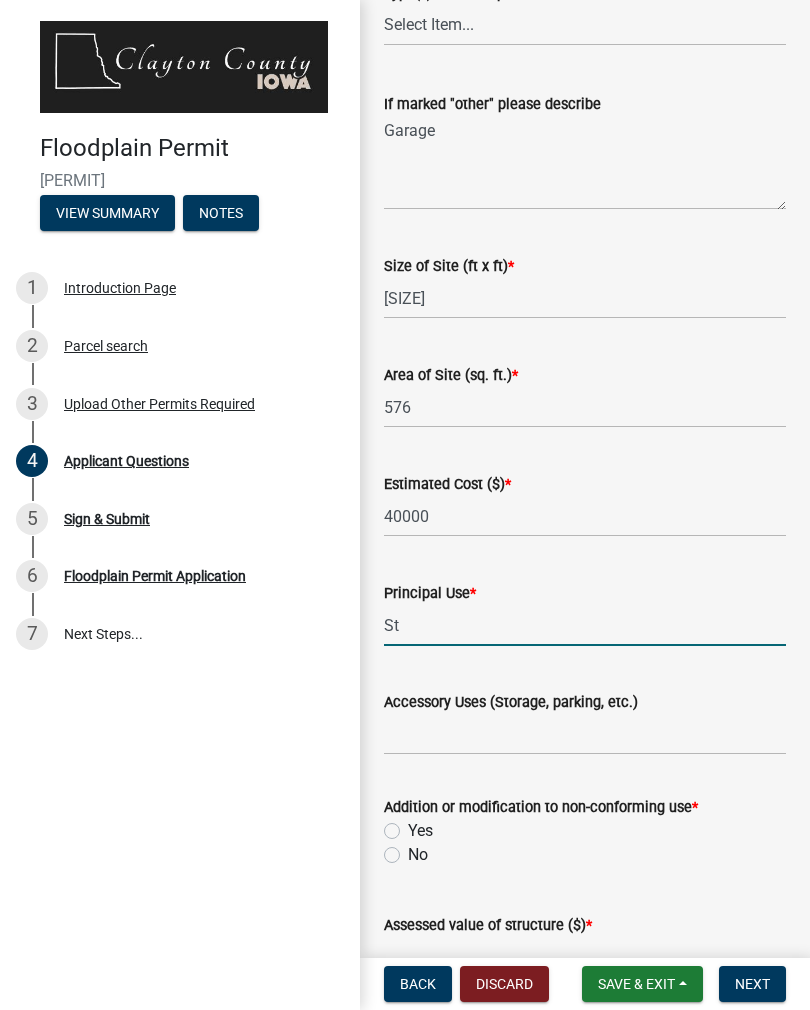 type on "S" 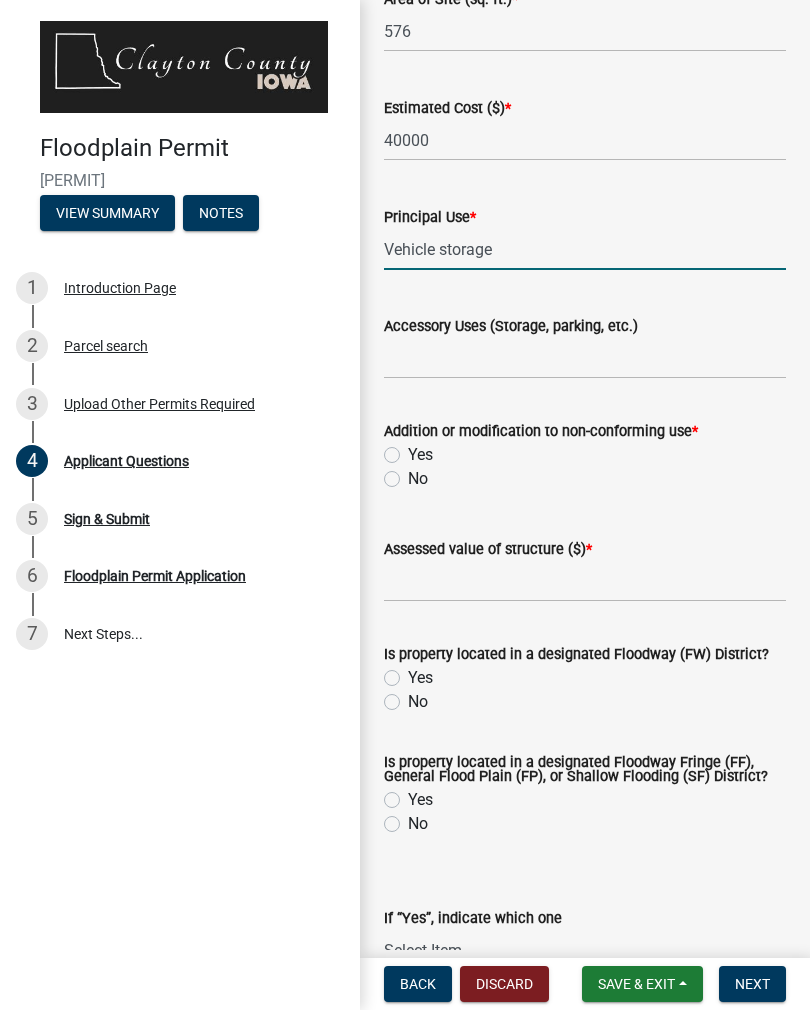 scroll, scrollTop: 2915, scrollLeft: 0, axis: vertical 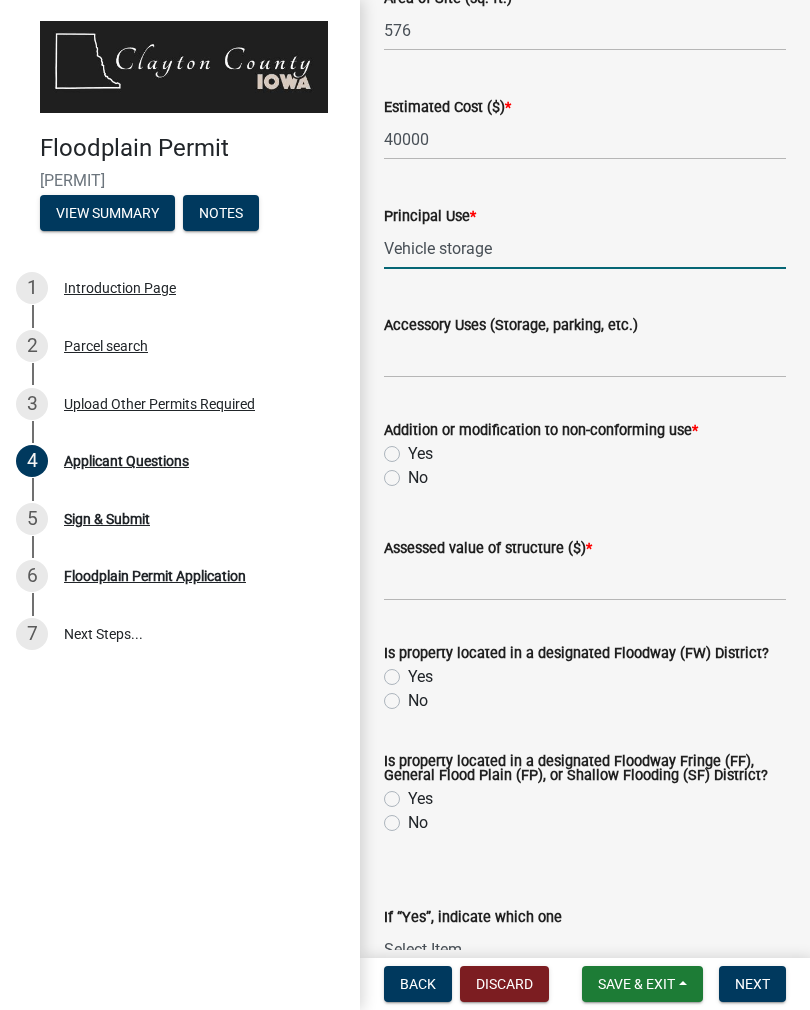 type on "Vehicle storage" 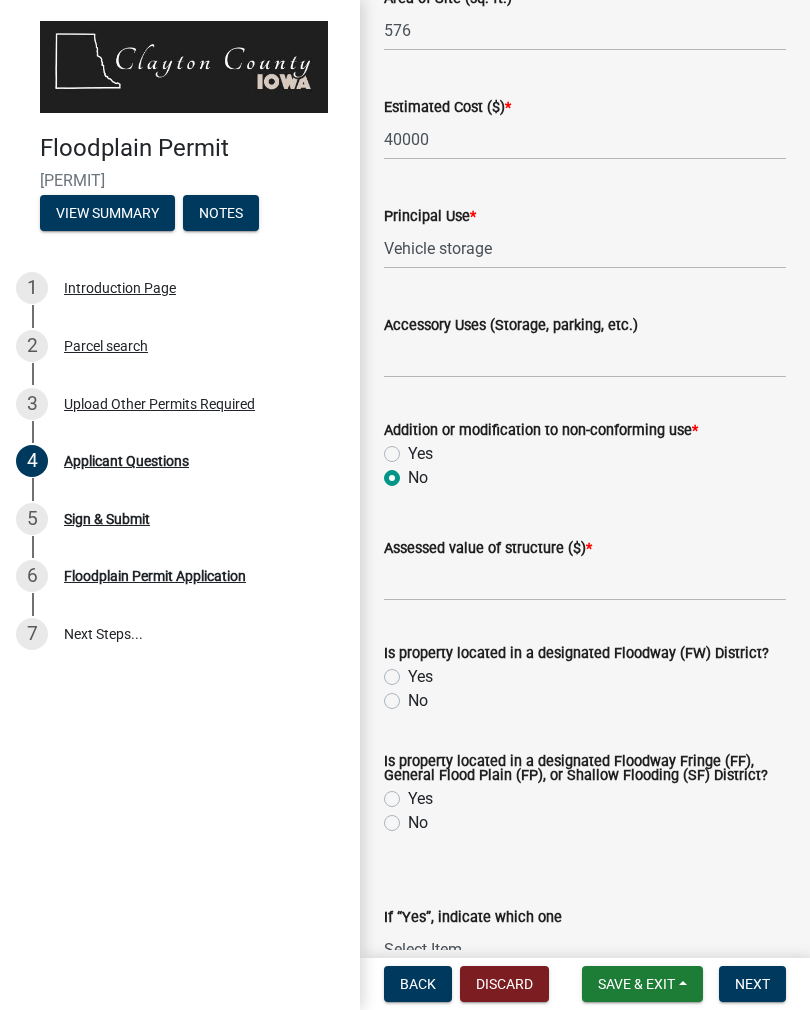 radio on "true" 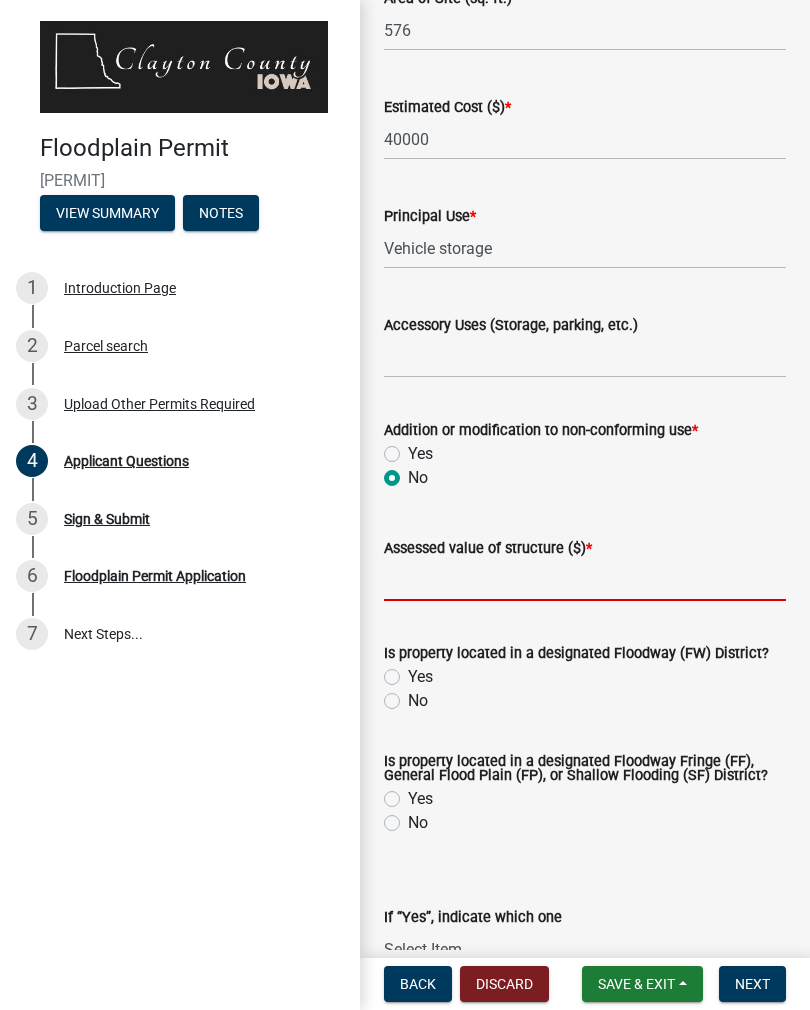 click on "Assessed value of structure ($)  *" at bounding box center (585, 580) 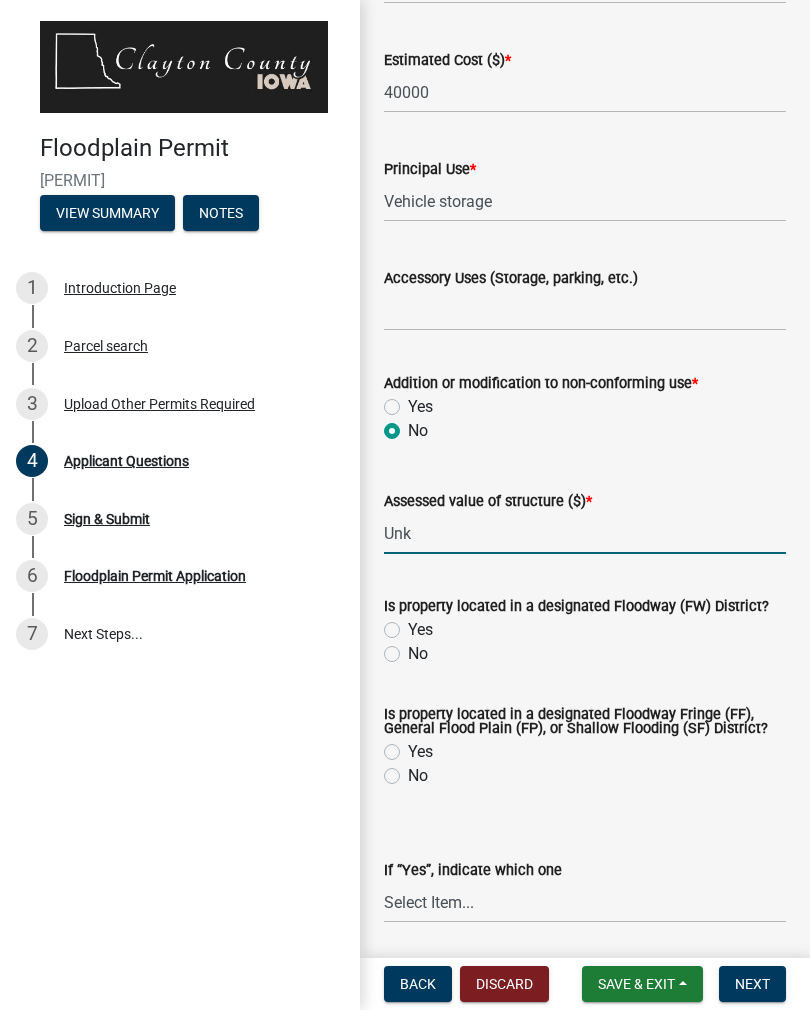scroll, scrollTop: 2983, scrollLeft: 0, axis: vertical 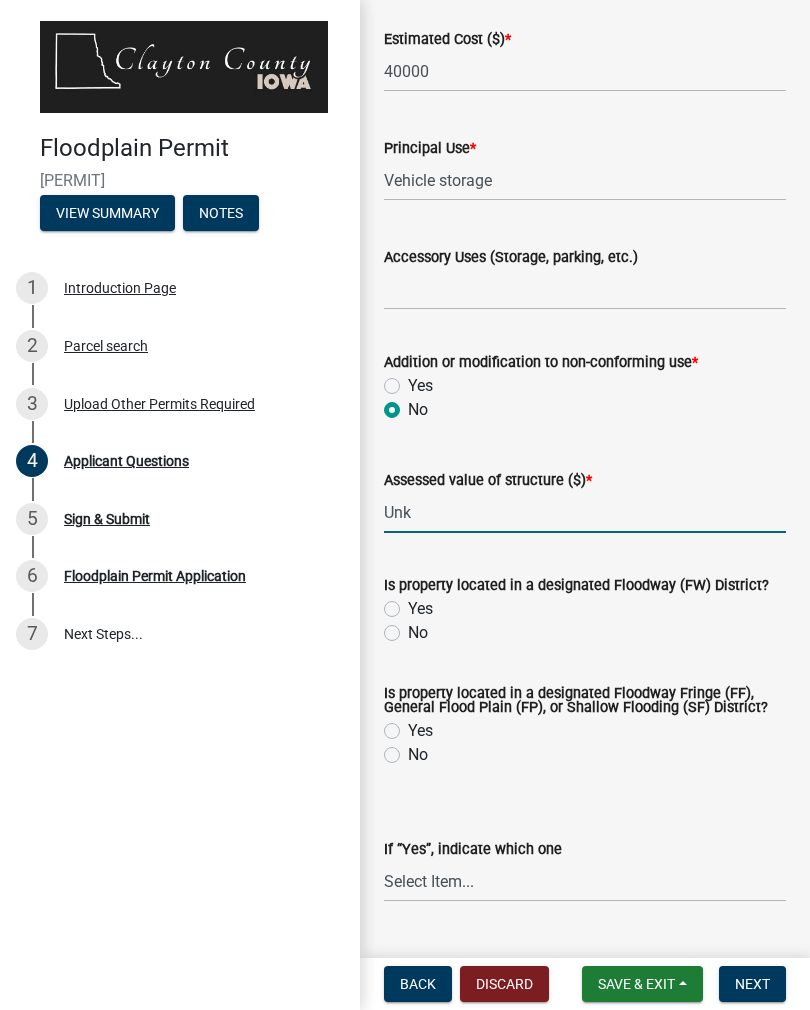 type on "Unk" 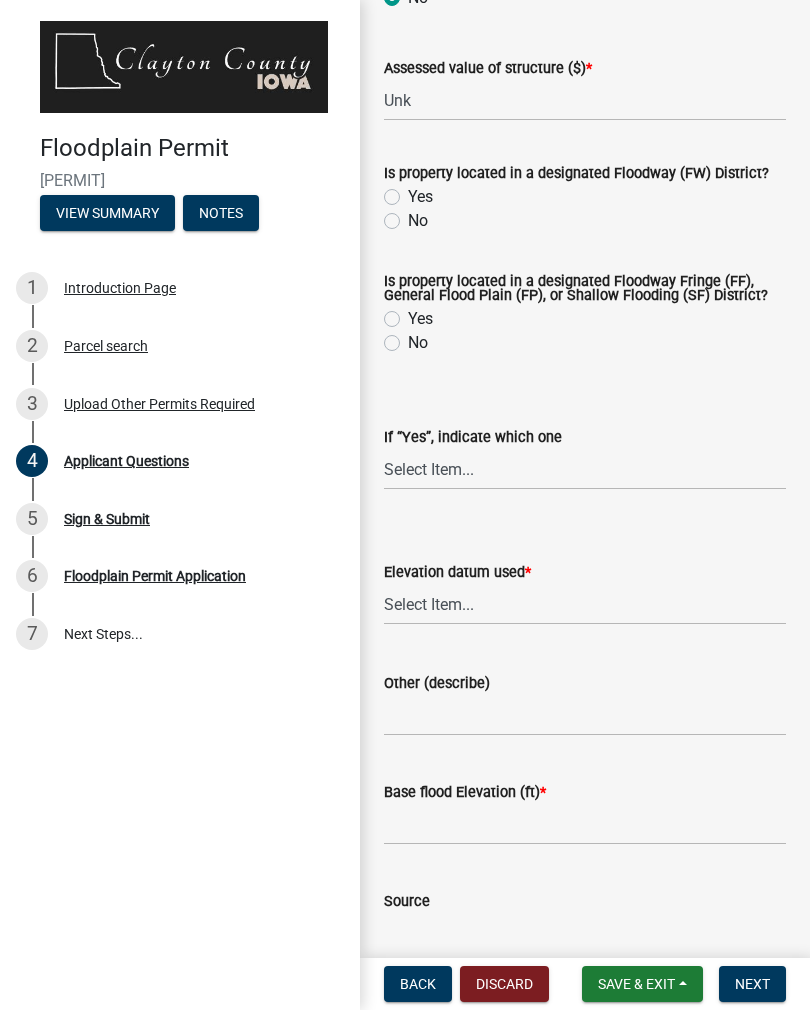 scroll, scrollTop: 3396, scrollLeft: 0, axis: vertical 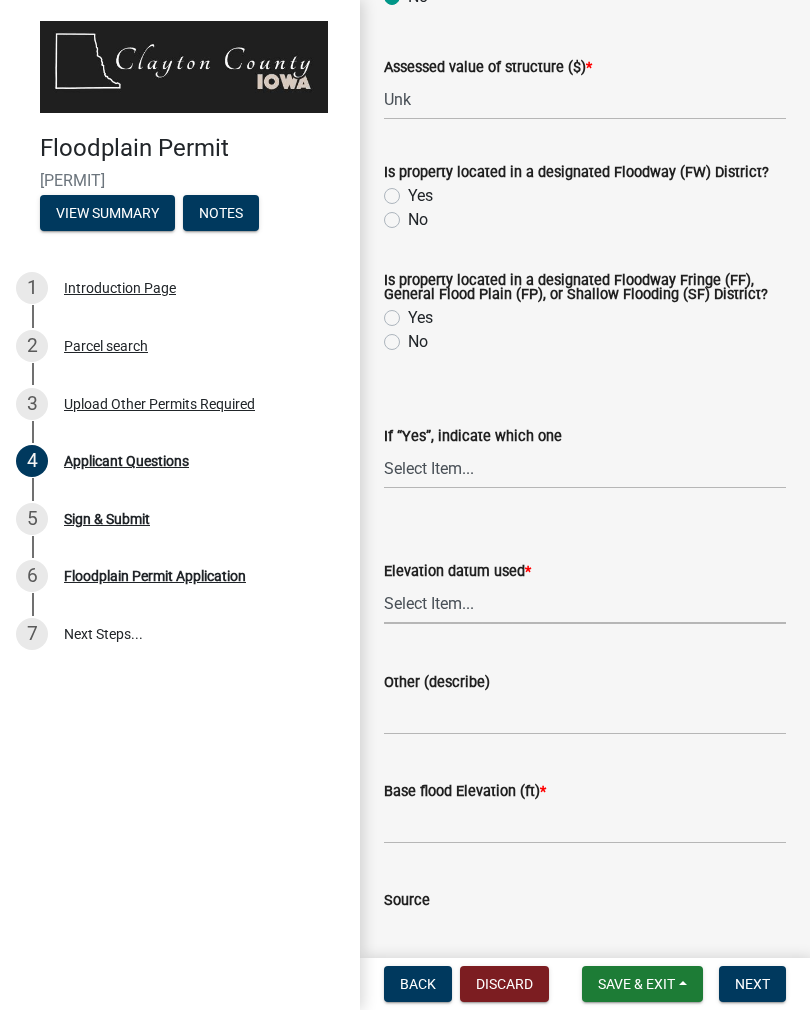click on "Select Item...   NAVD88   NGVD29   Other" at bounding box center (585, 603) 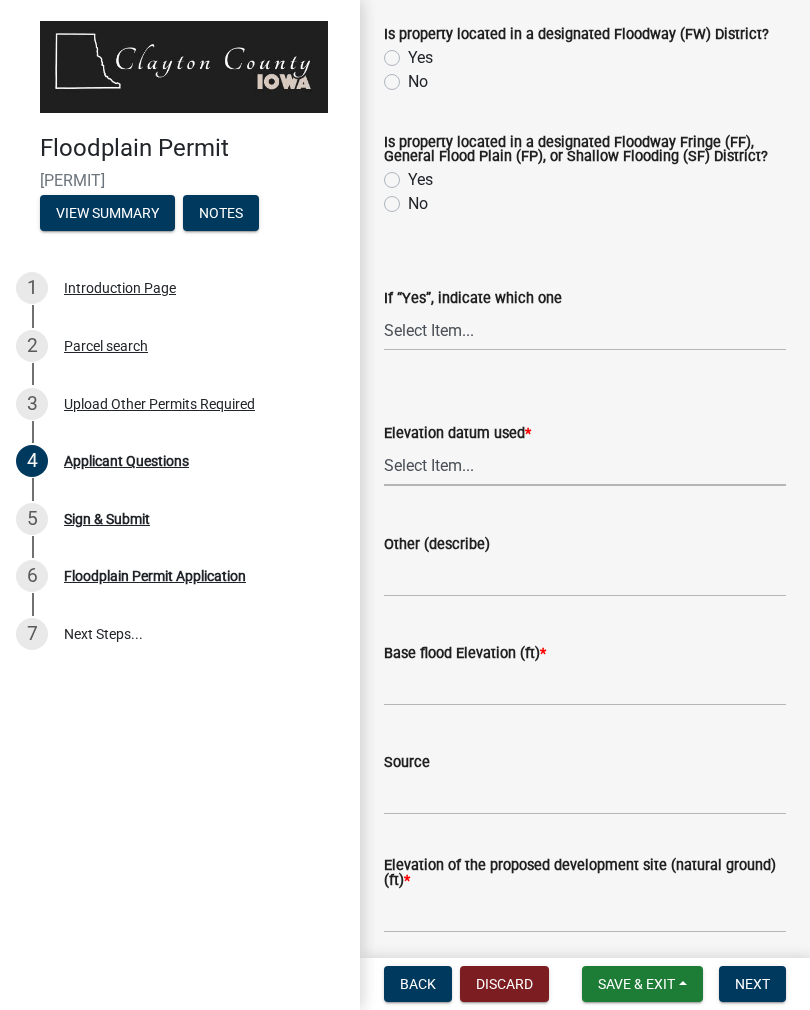 scroll, scrollTop: 3533, scrollLeft: 0, axis: vertical 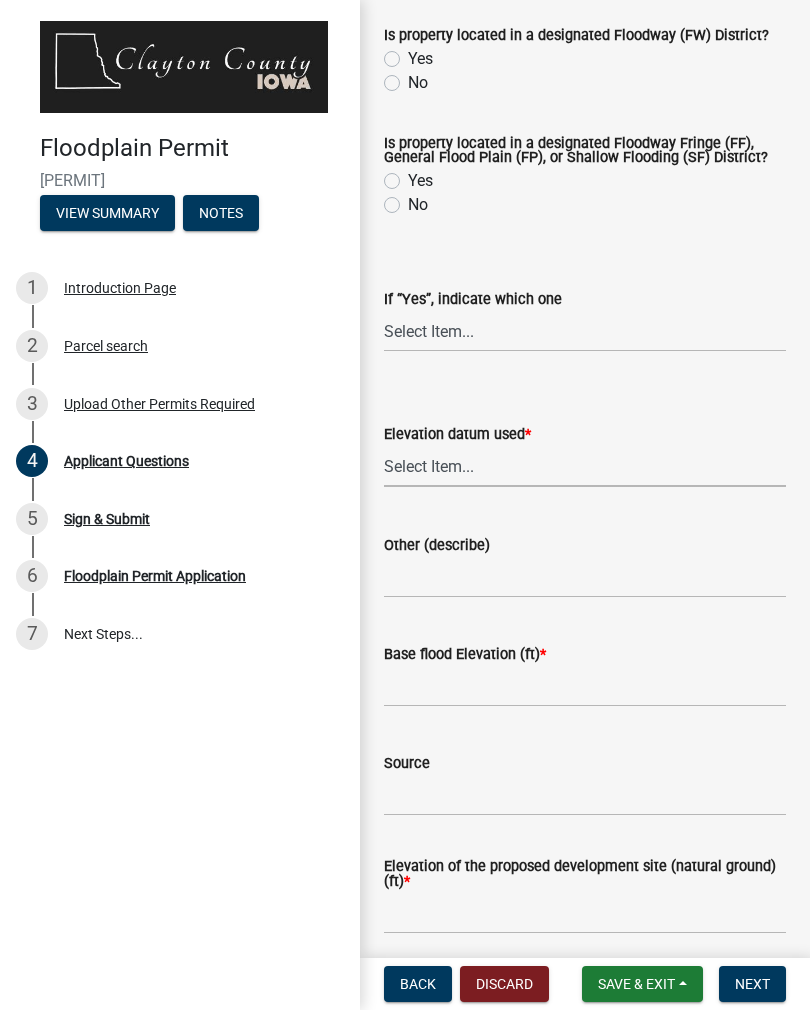 click on "Select Item...   NAVD88   NGVD29   Other" at bounding box center (585, 466) 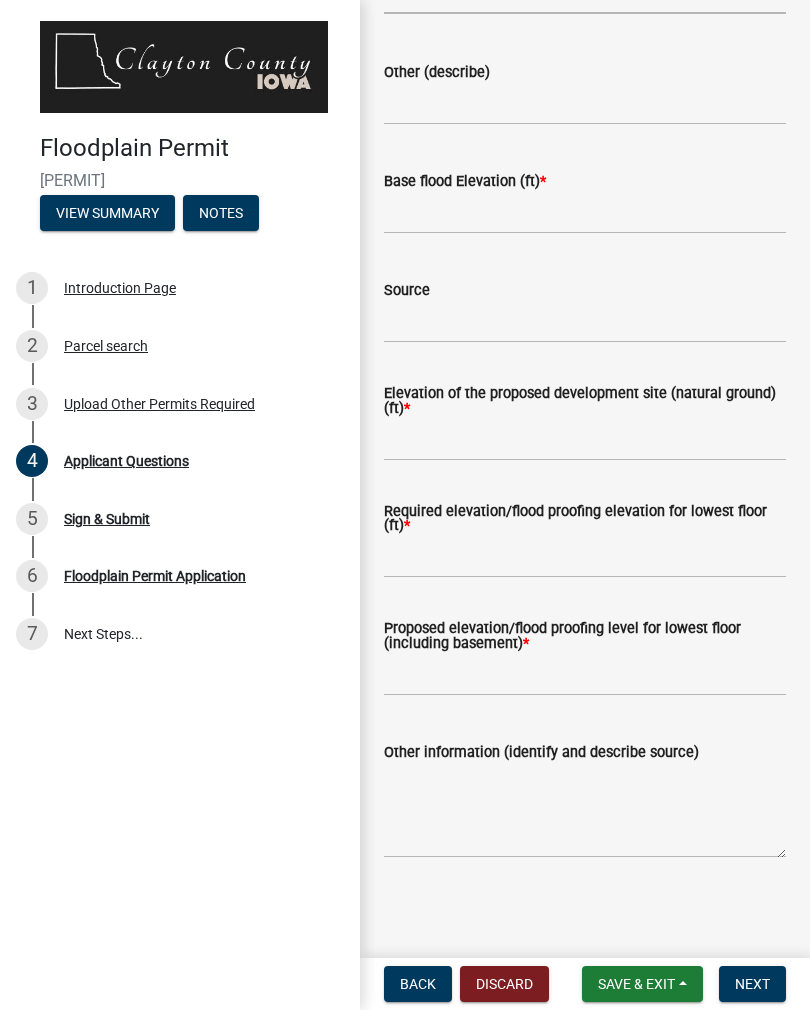 scroll, scrollTop: 4006, scrollLeft: 0, axis: vertical 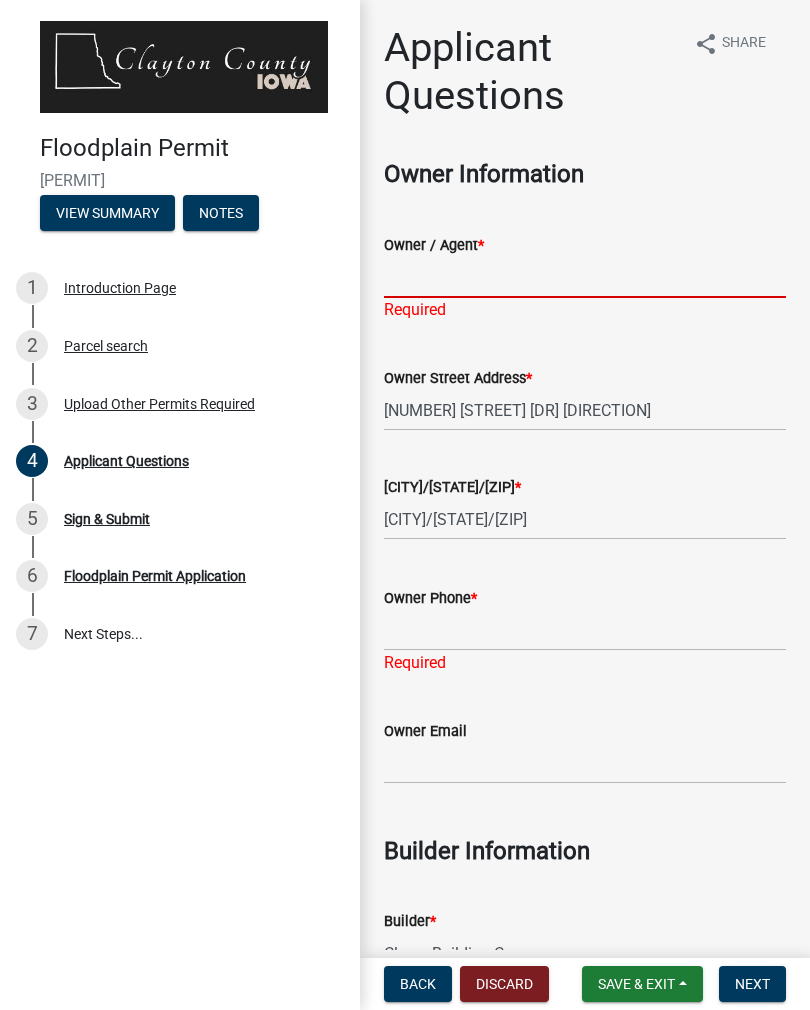 click on "[OWNER] / [AGENT]" at bounding box center (585, 277) 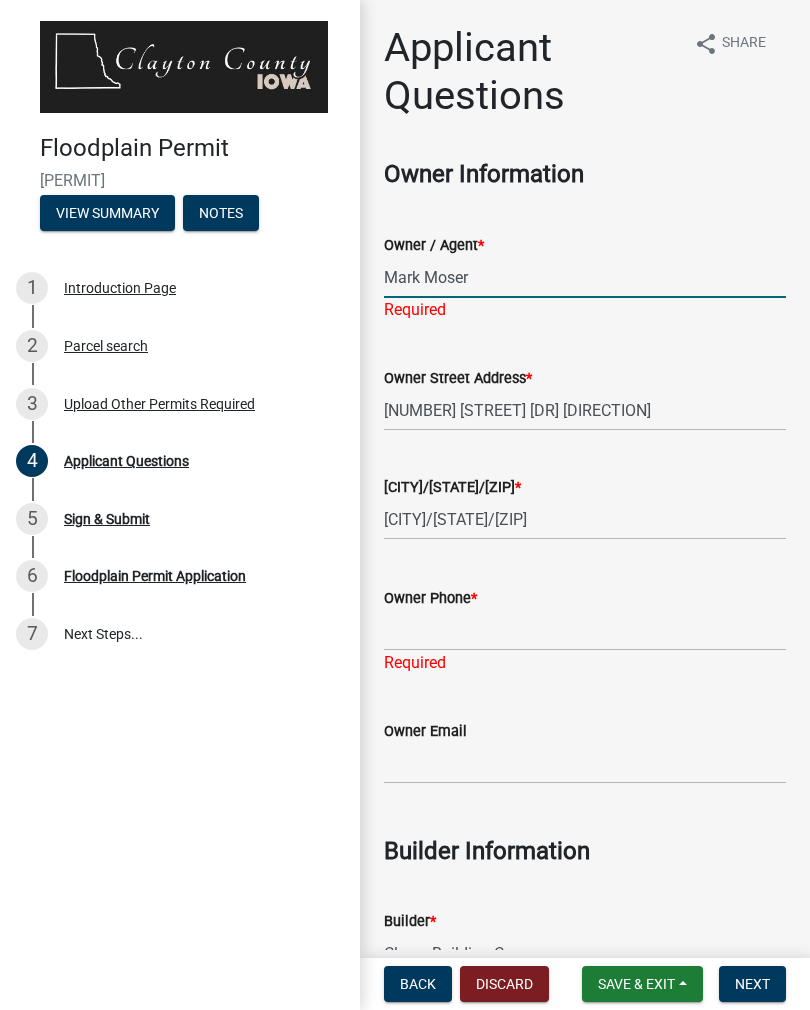 scroll, scrollTop: 90, scrollLeft: 0, axis: vertical 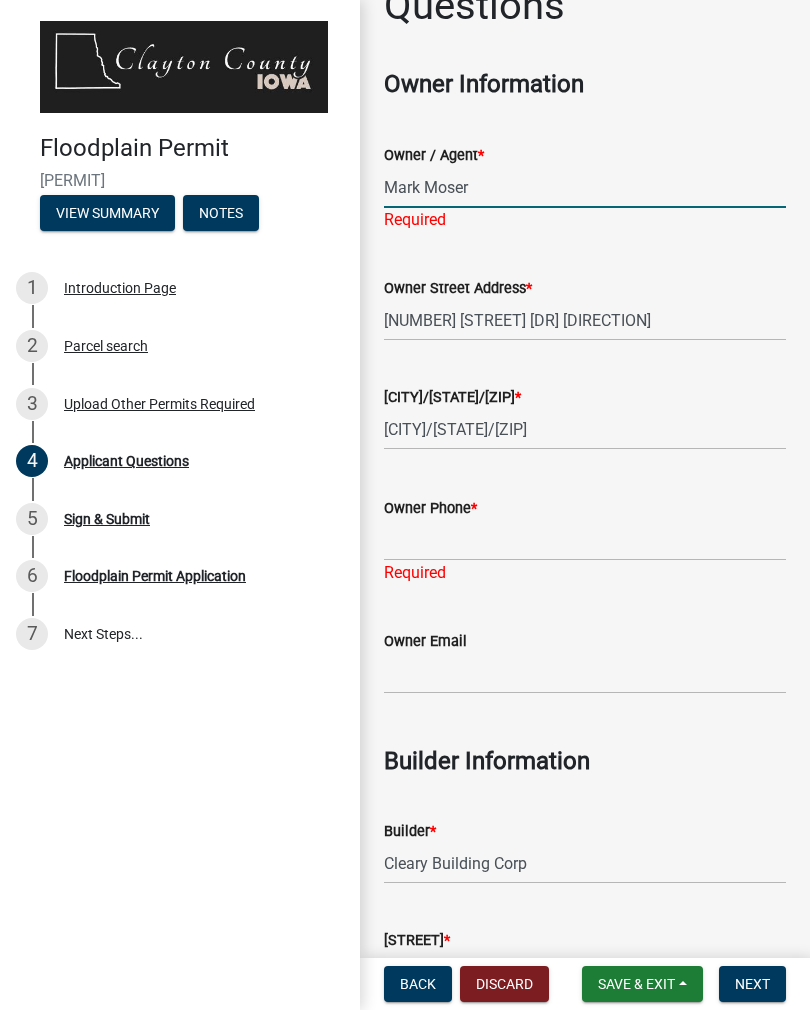 type on "Mark Moser" 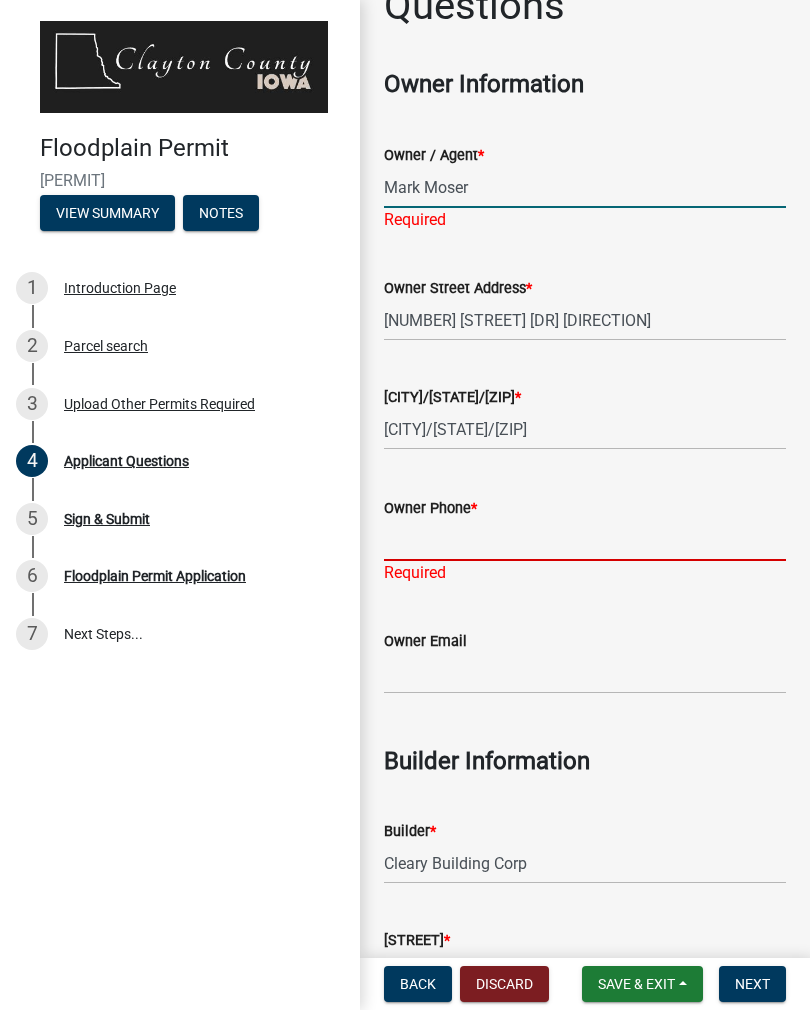 click on "Owner Phone  * Required" 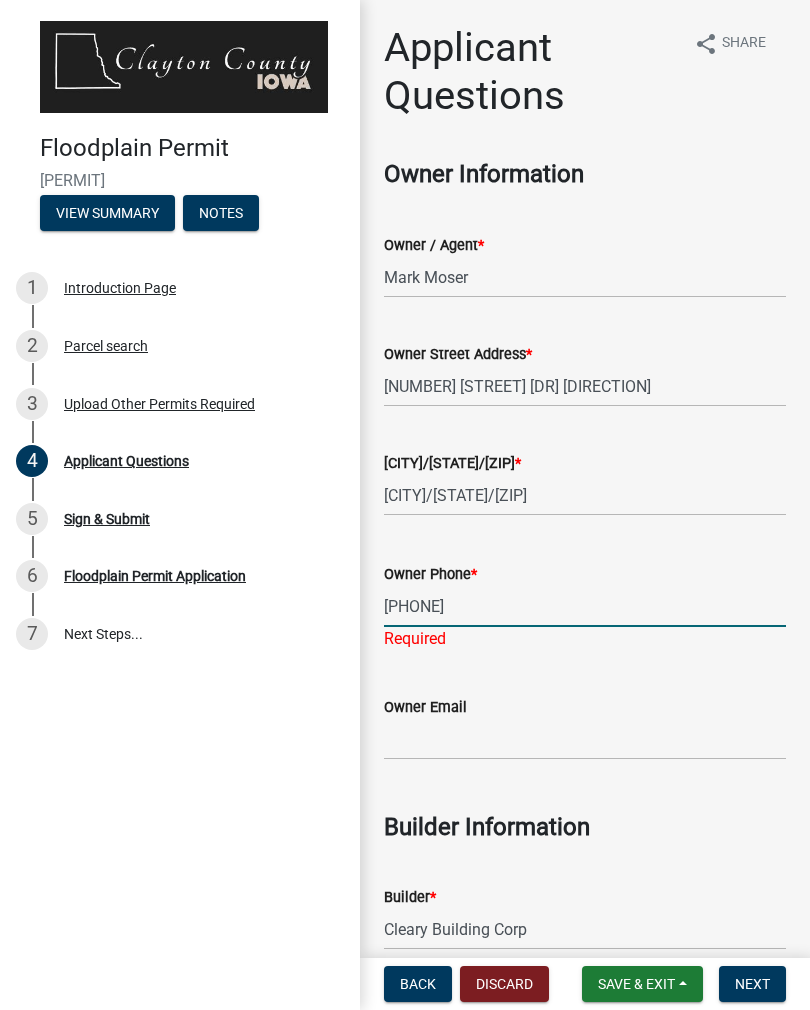scroll, scrollTop: 0, scrollLeft: 0, axis: both 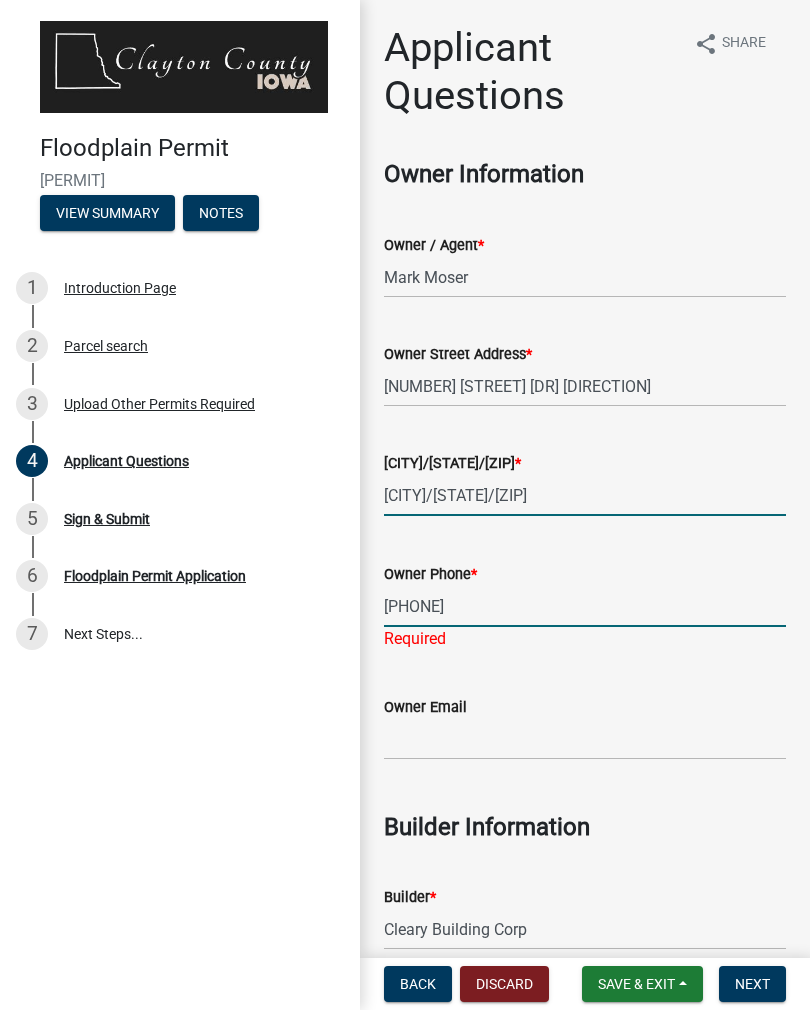 click on "[CITY]/[STATE]/[ZIP]" at bounding box center (585, 495) 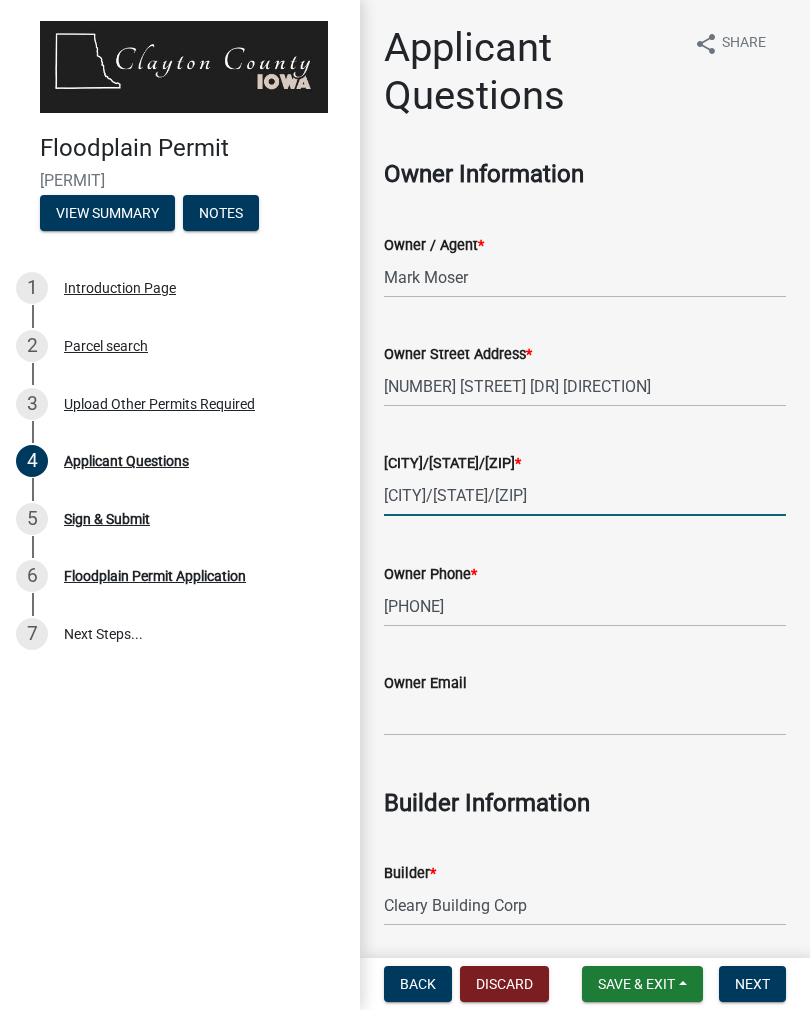 click on "[CITY]/[STATE]/[ZIP]" at bounding box center [585, 495] 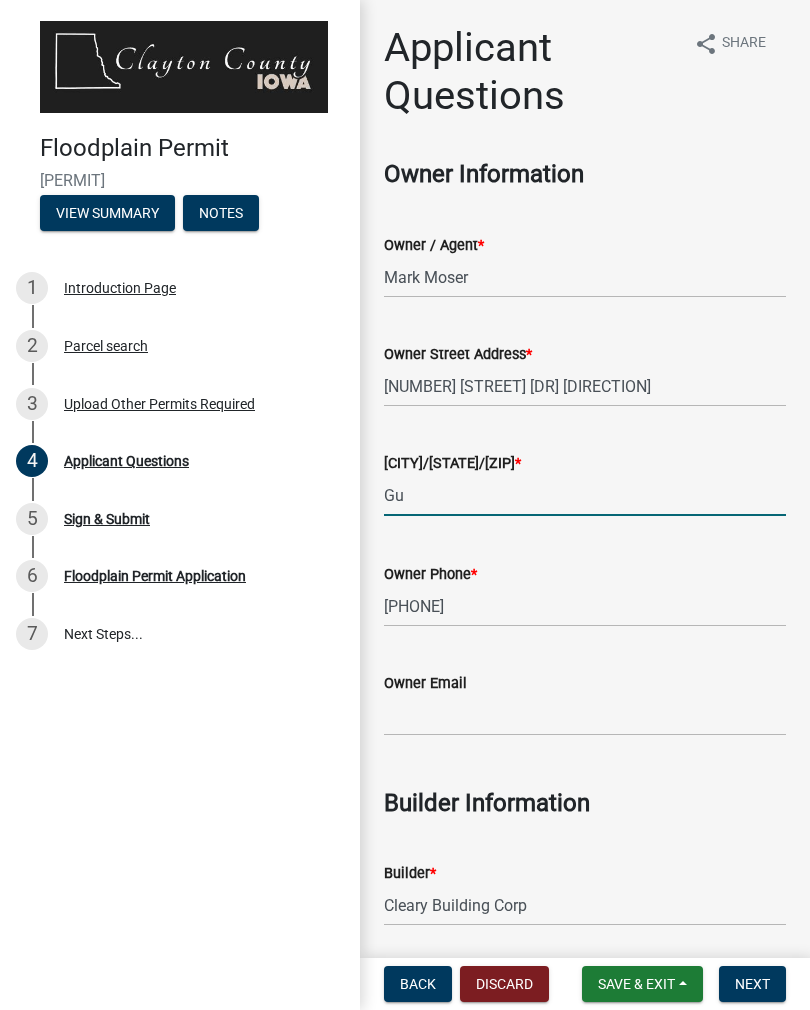 type on "G" 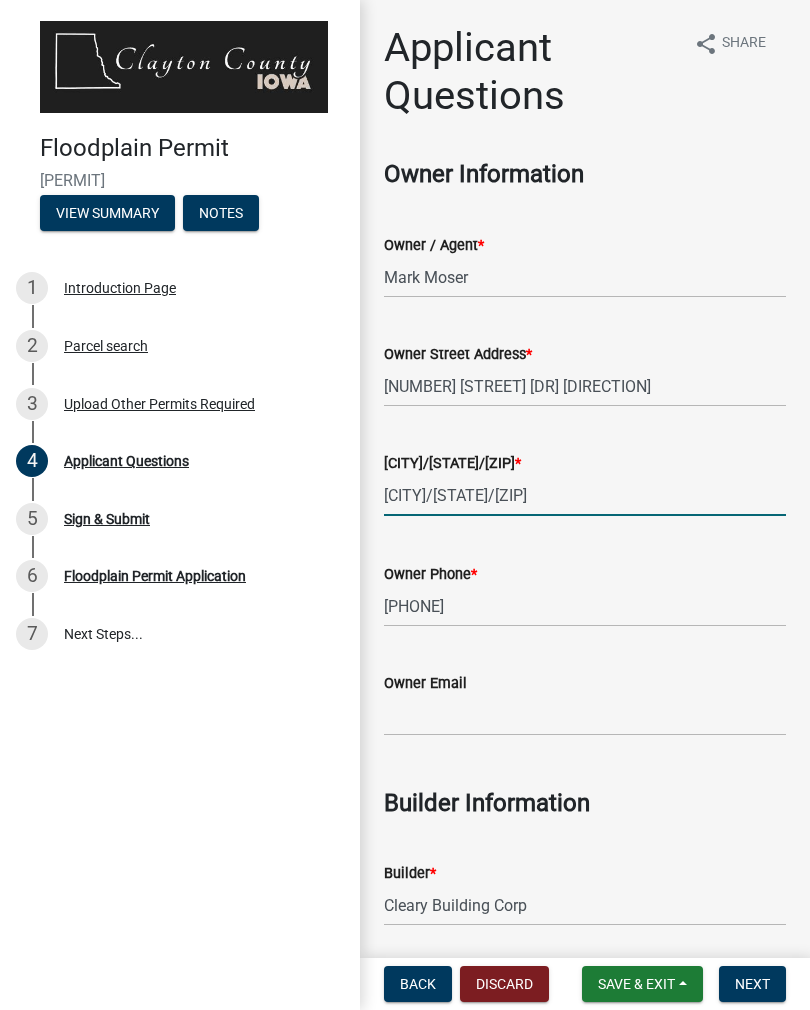 scroll, scrollTop: 0, scrollLeft: 0, axis: both 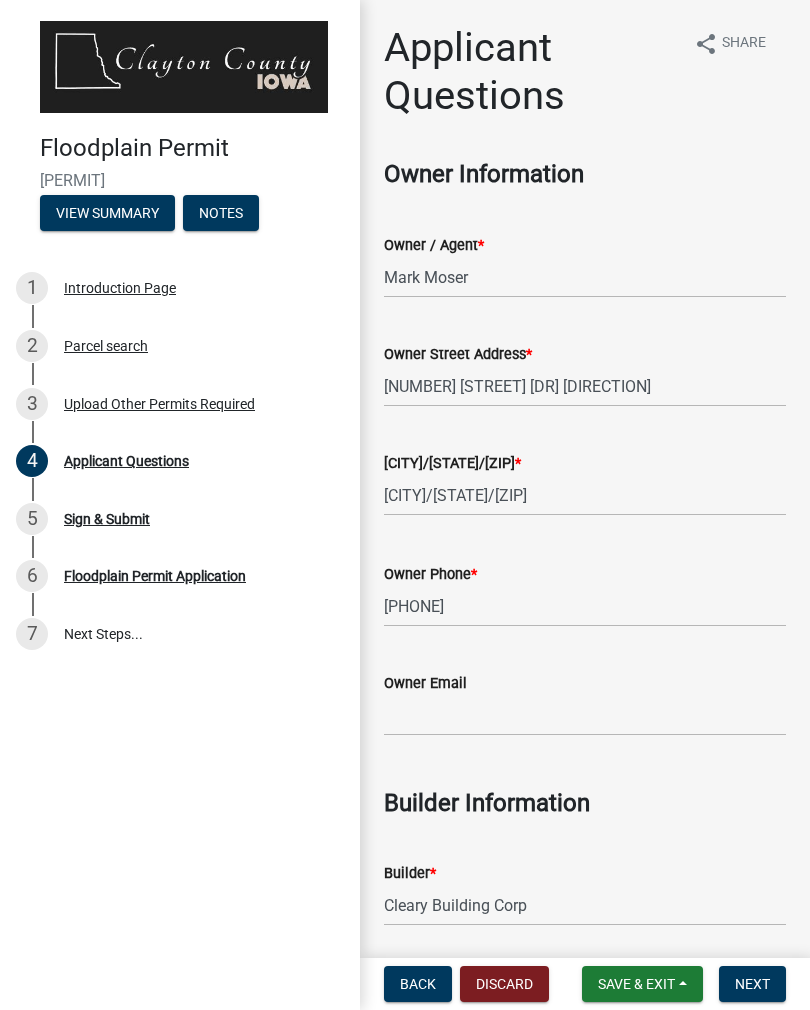 click on "Save & Exit" at bounding box center [636, 984] 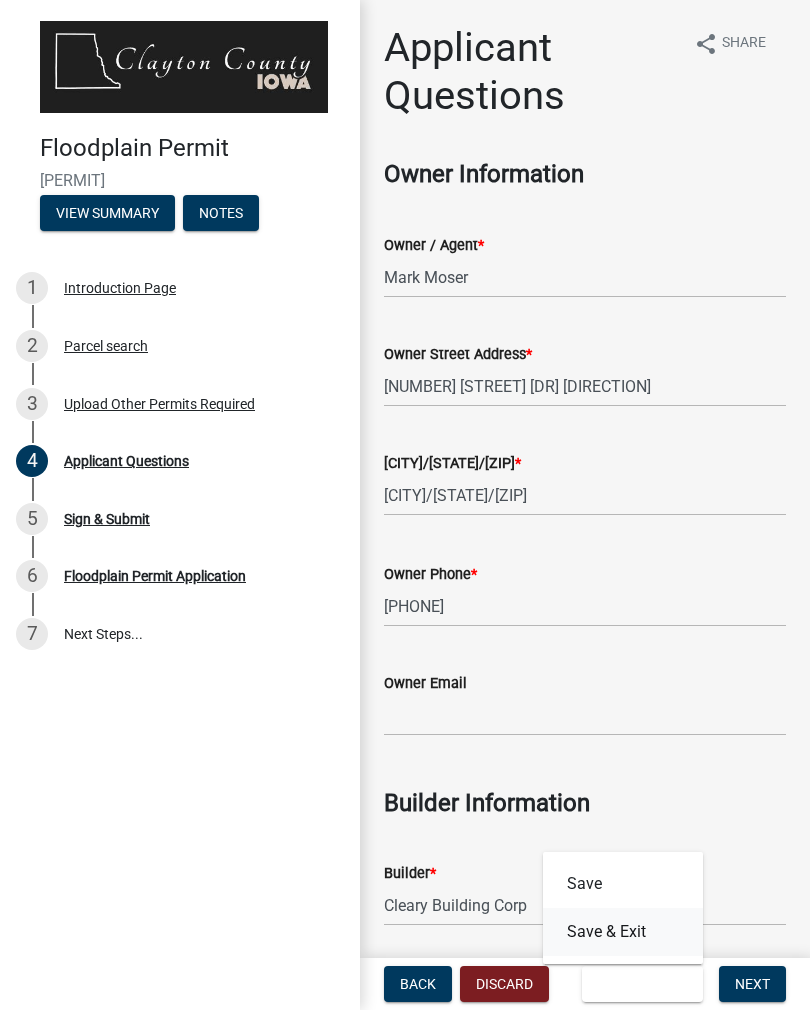 click on "Save & Exit" at bounding box center [623, 932] 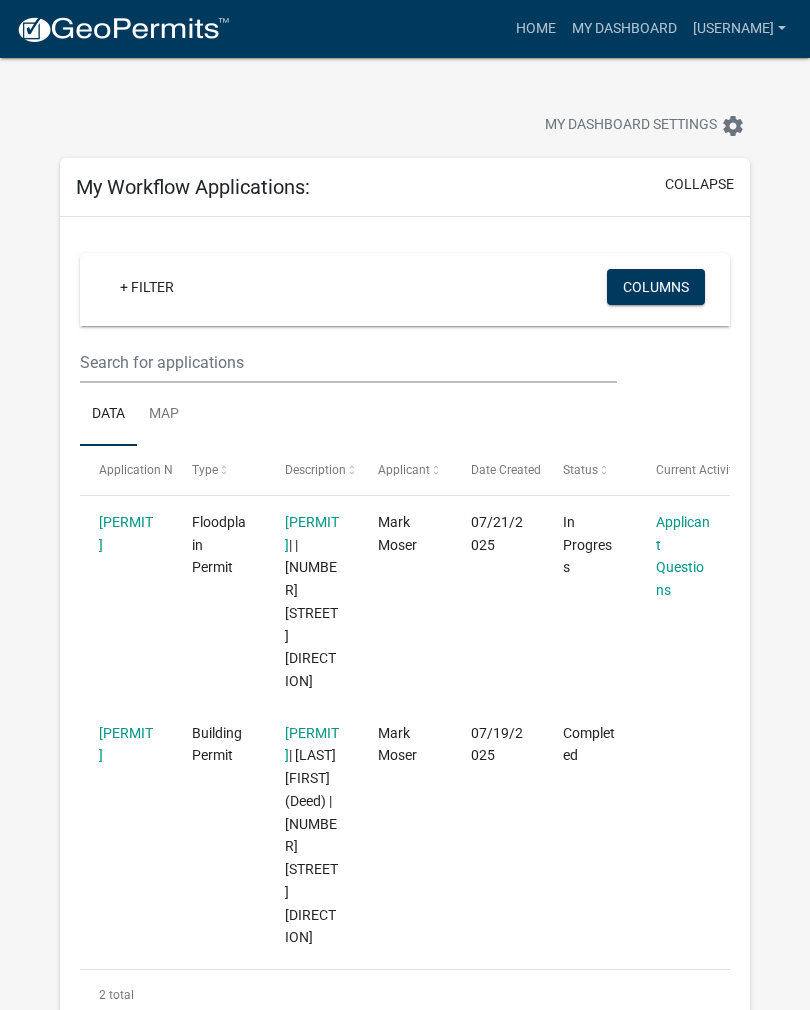 click on "[USERNAME]" at bounding box center (739, 29) 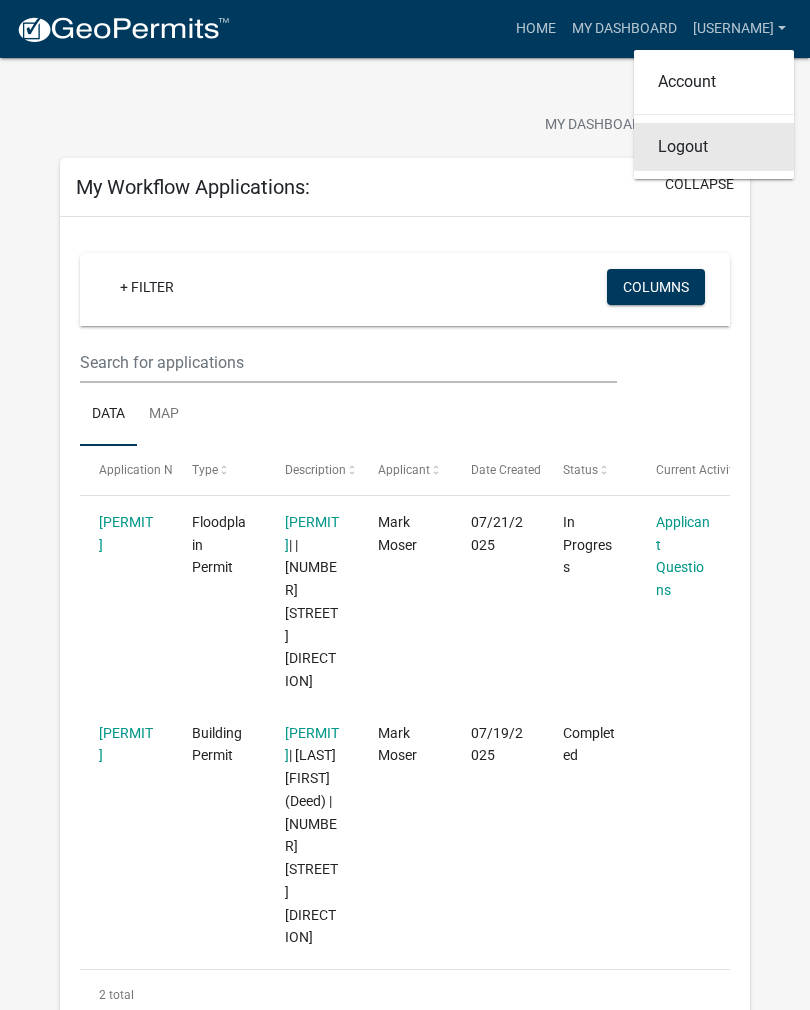 click on "Logout" at bounding box center [714, 147] 